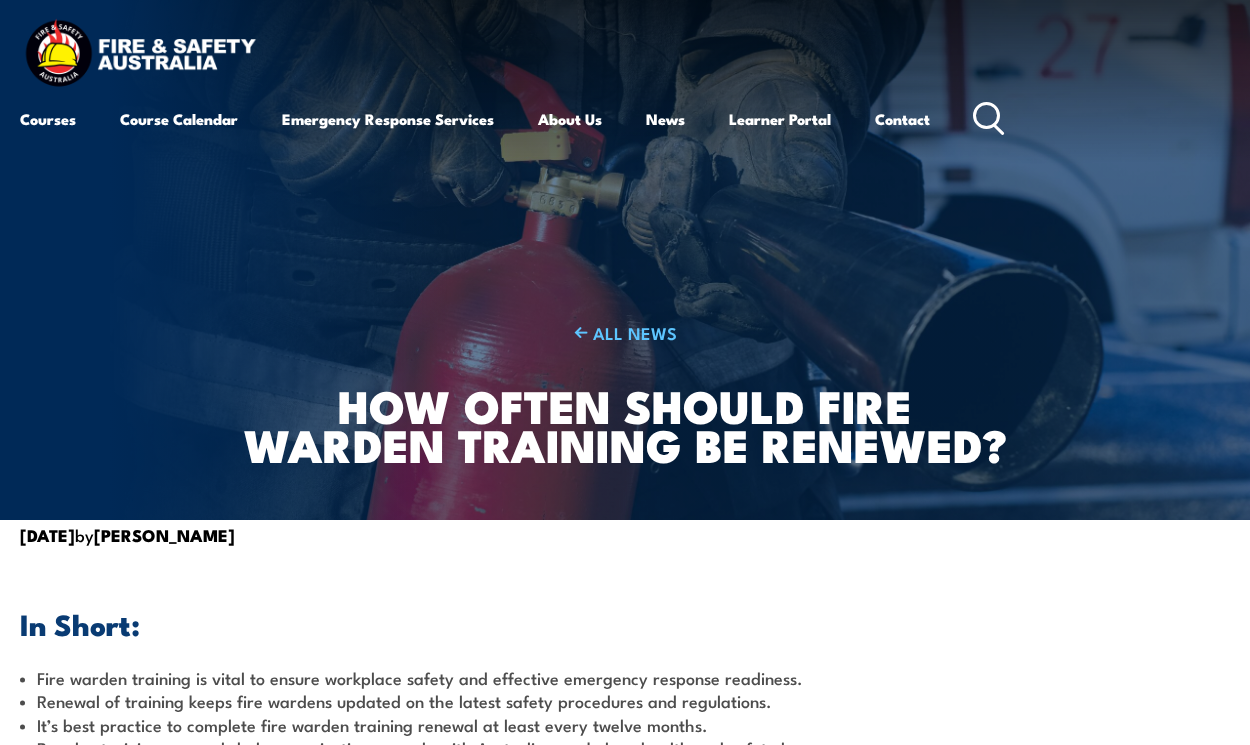 scroll, scrollTop: 0, scrollLeft: 0, axis: both 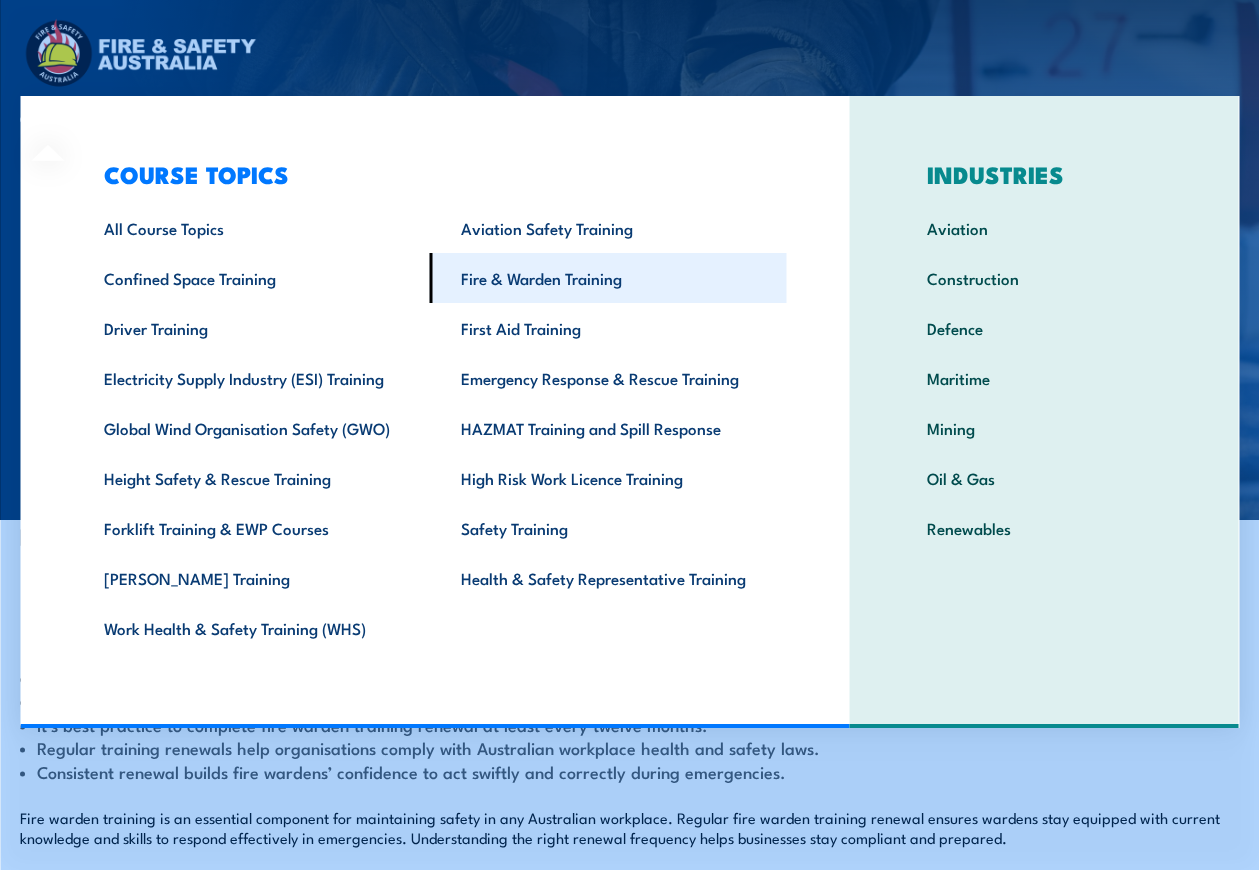 click on "Fire & Warden Training" at bounding box center [608, 278] 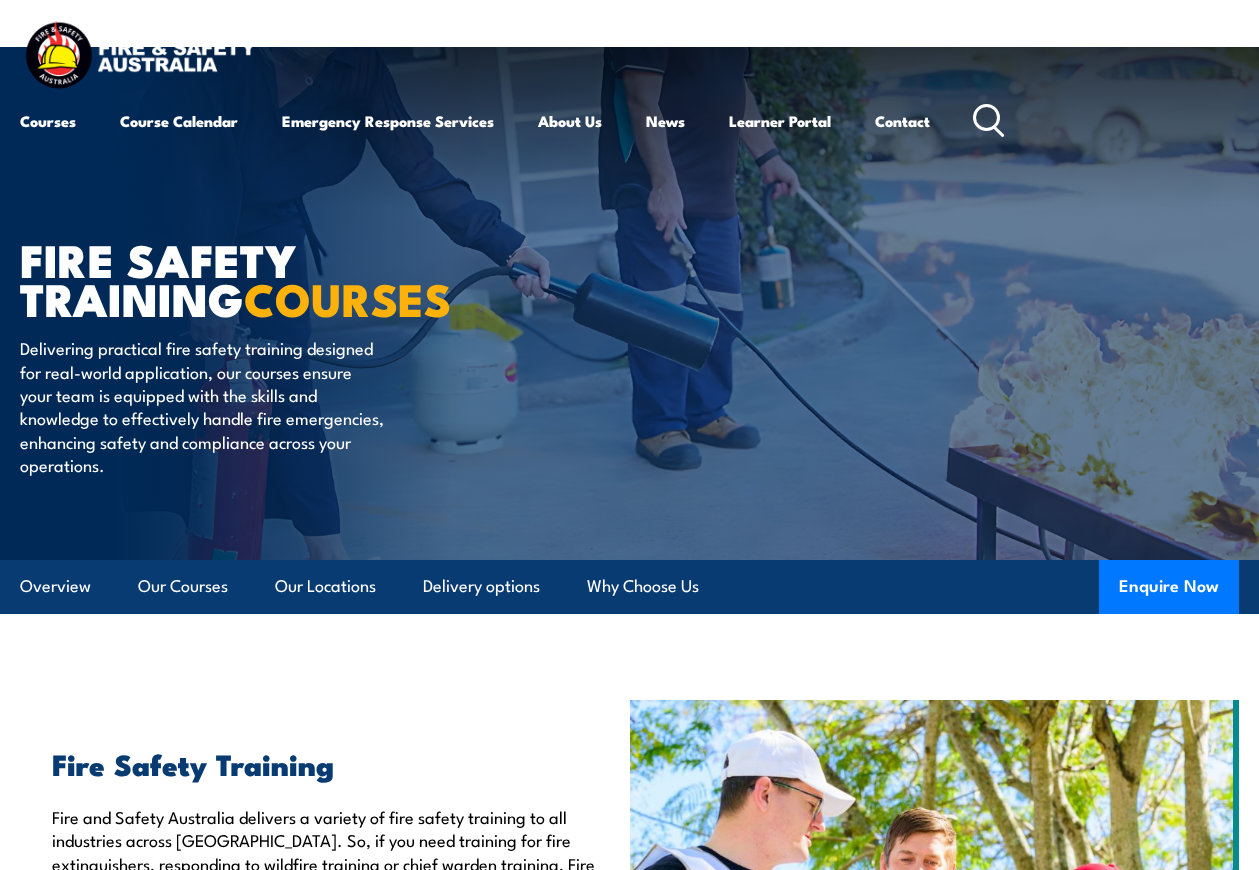 scroll, scrollTop: 0, scrollLeft: 0, axis: both 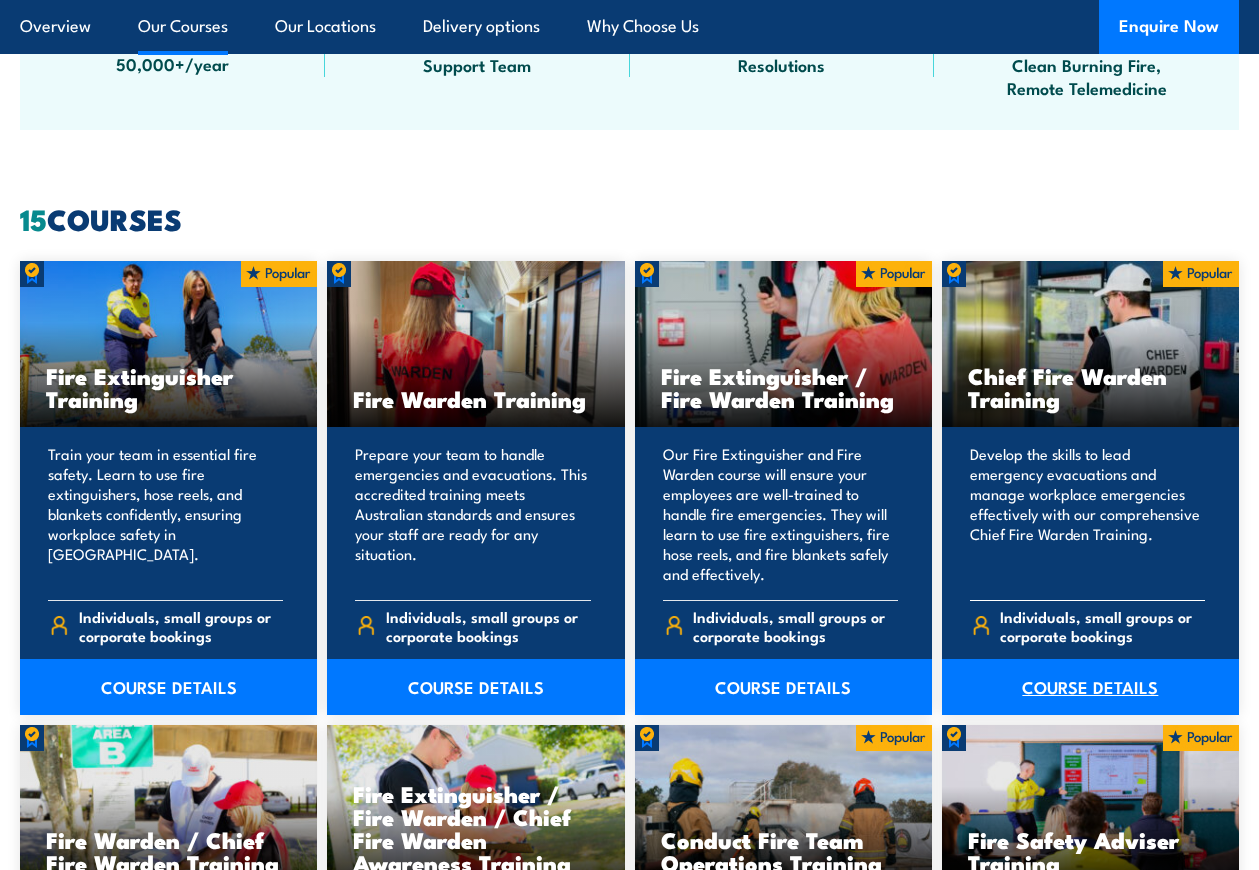 click on "COURSE DETAILS" at bounding box center (1090, 687) 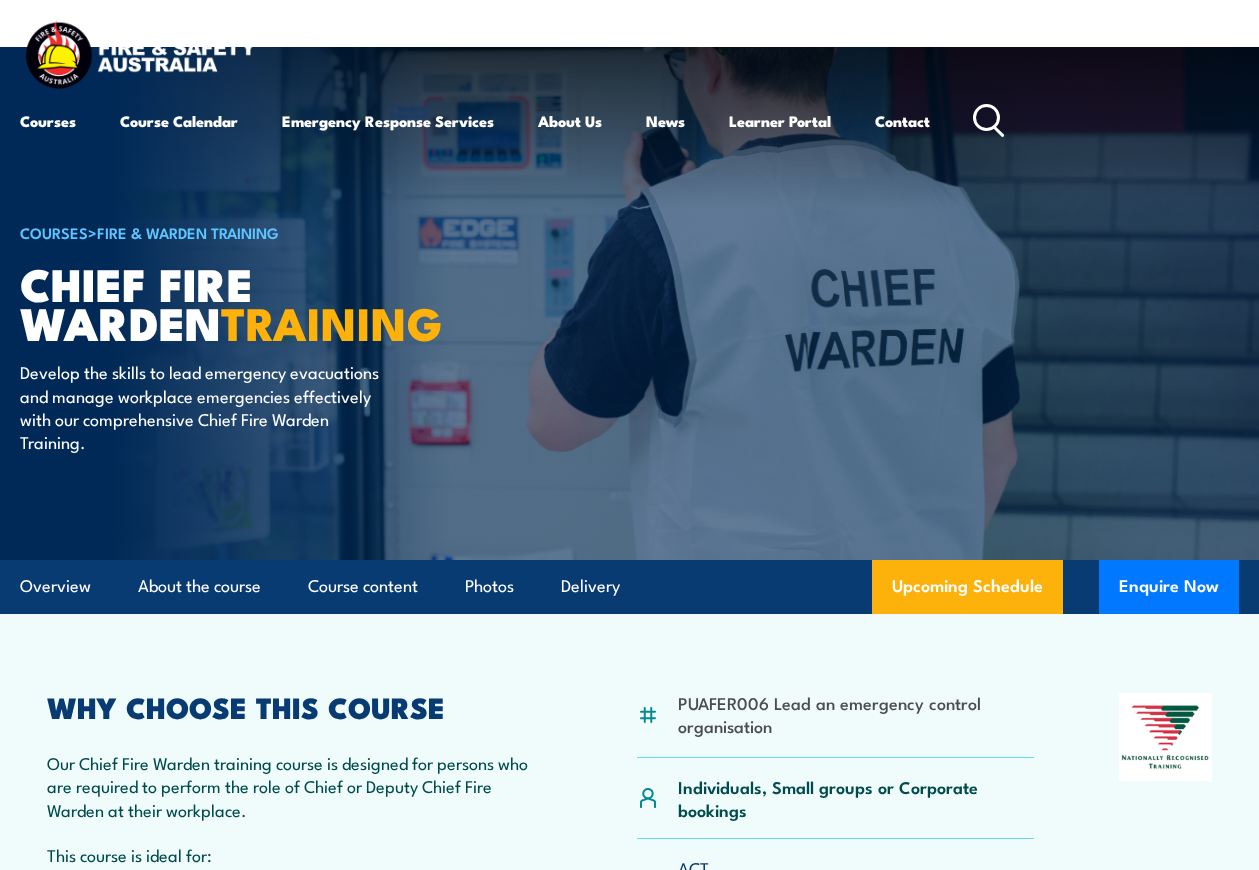 scroll, scrollTop: 0, scrollLeft: 0, axis: both 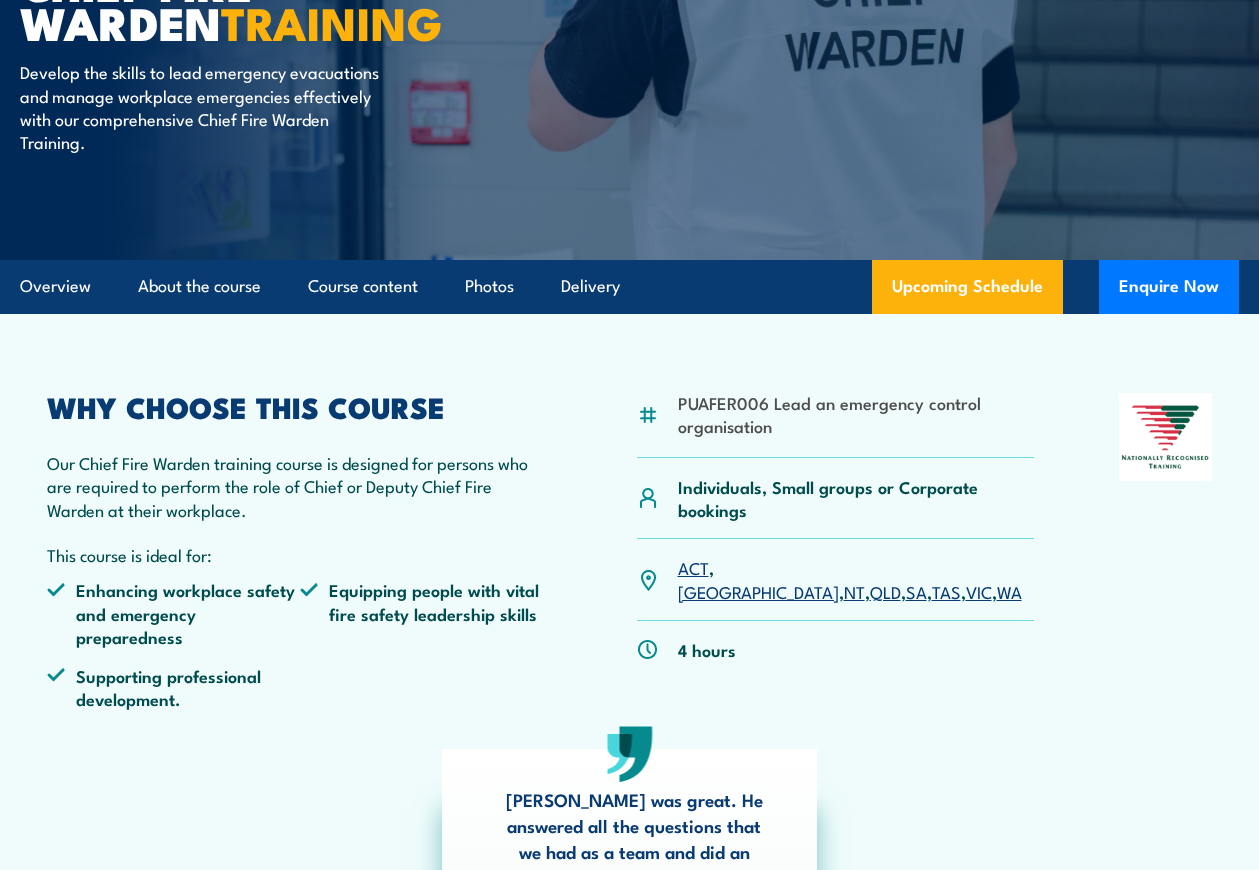 click on "VIC" at bounding box center [979, 591] 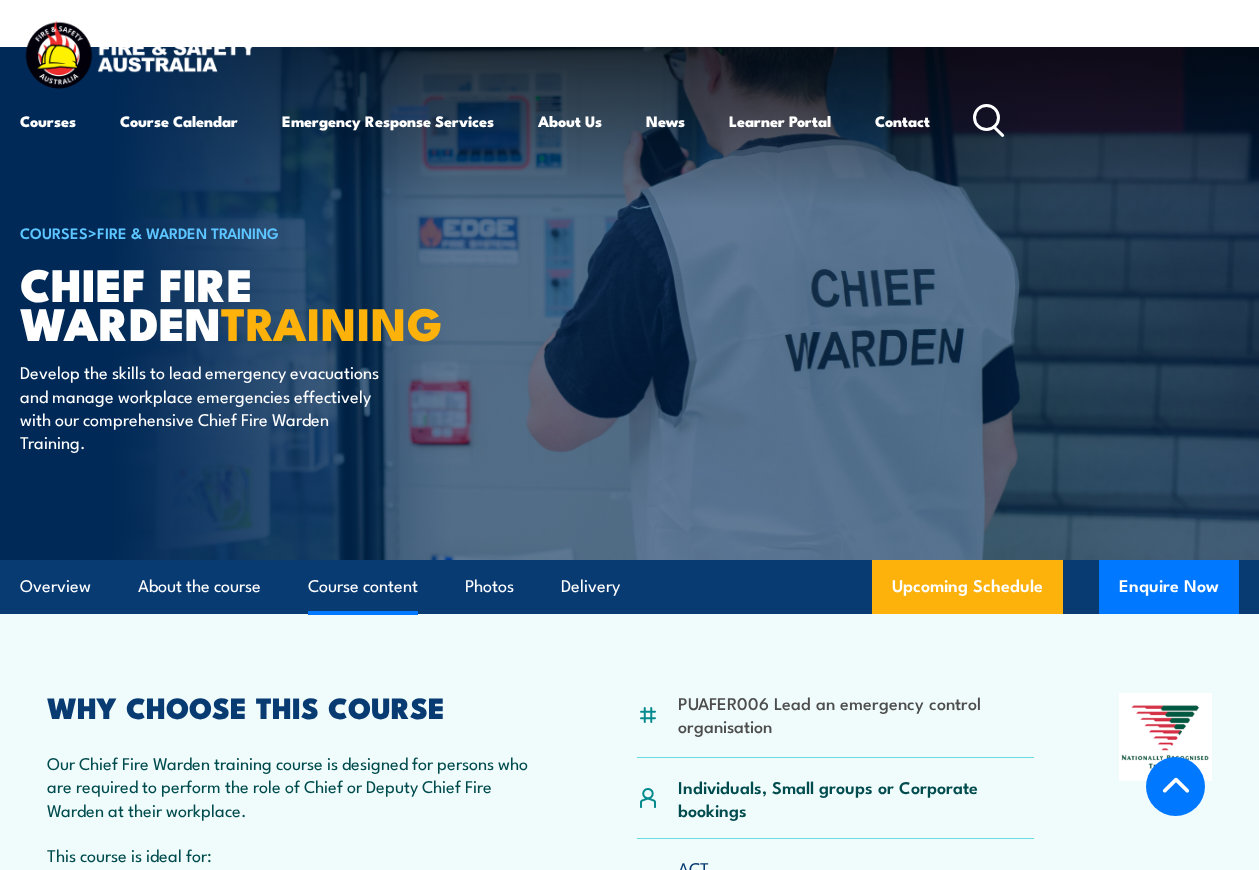 scroll, scrollTop: 2961, scrollLeft: 0, axis: vertical 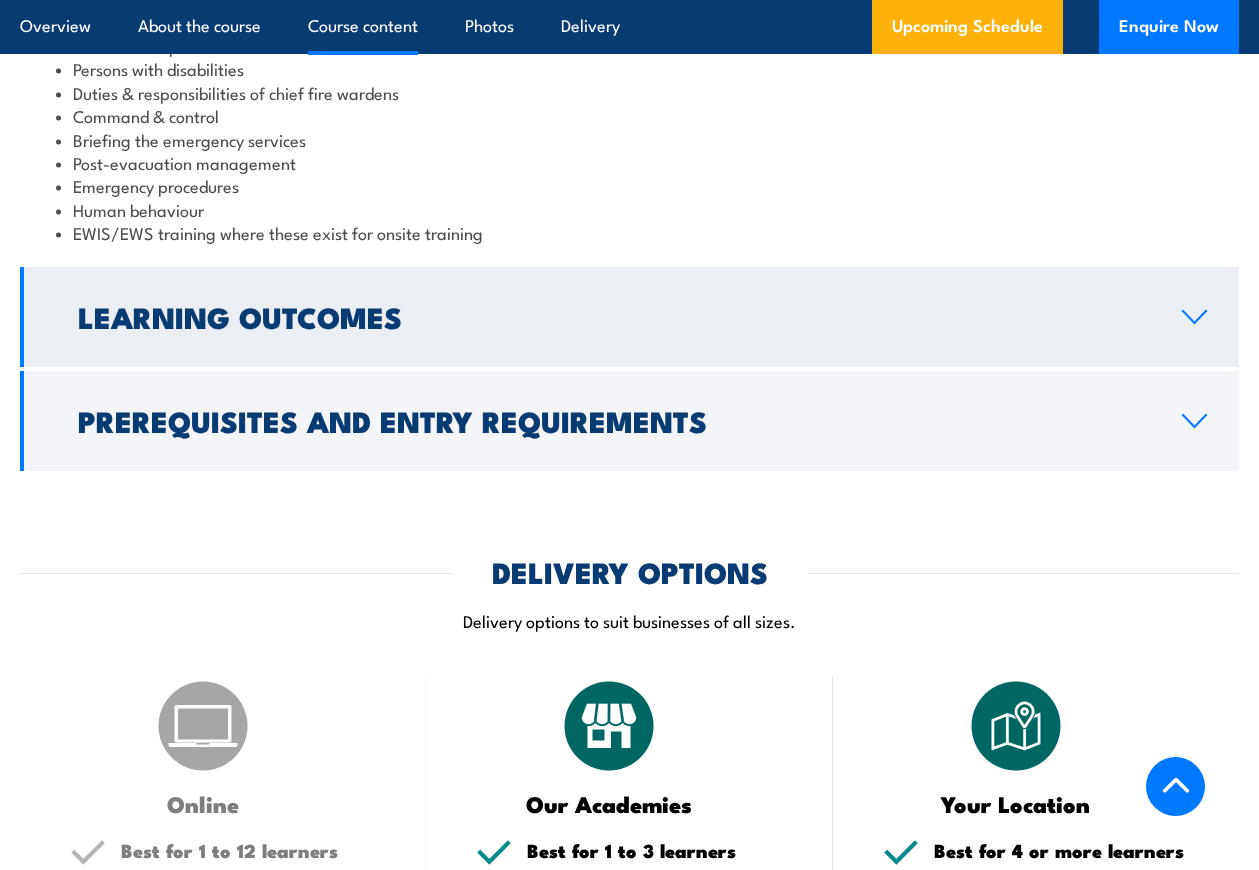 click on "Learning Outcomes" at bounding box center [629, 317] 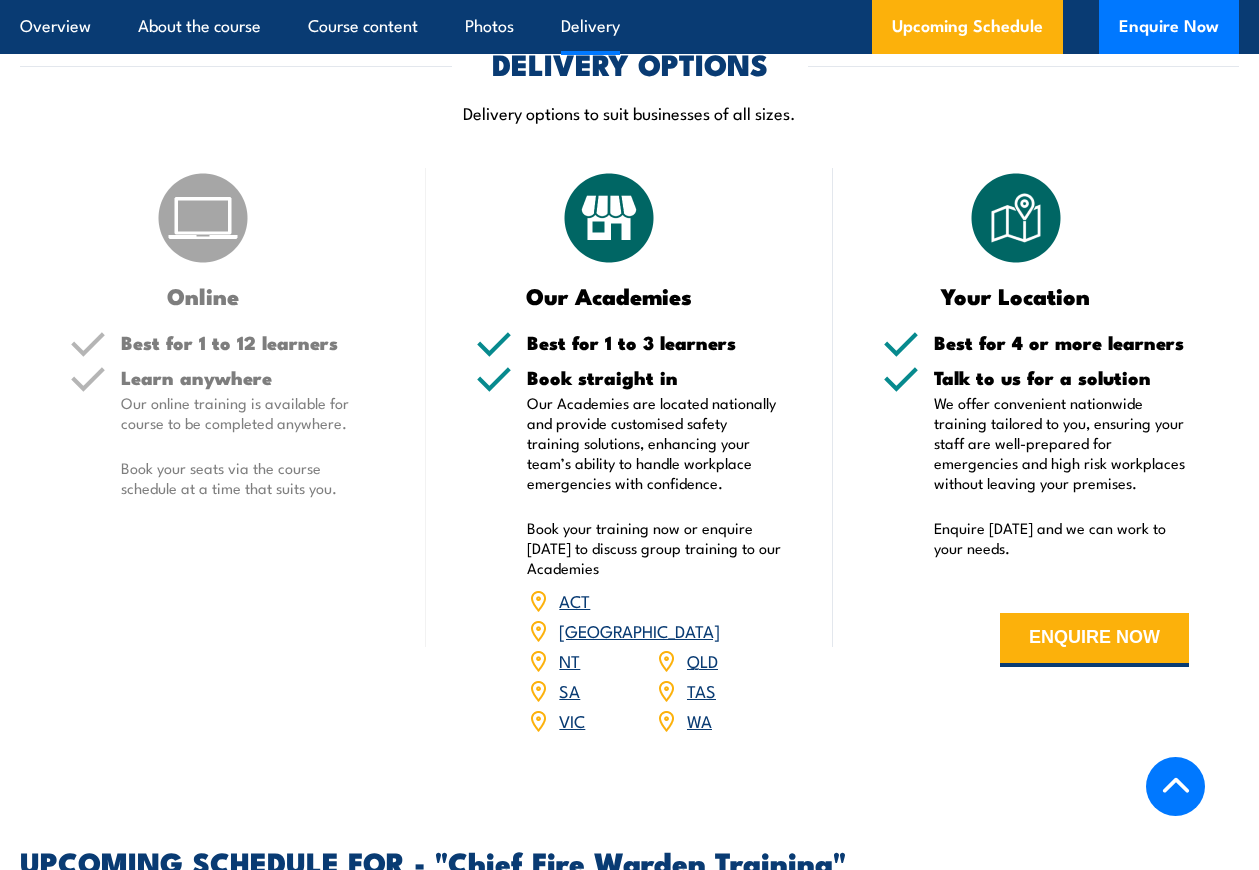 scroll, scrollTop: 2516, scrollLeft: 0, axis: vertical 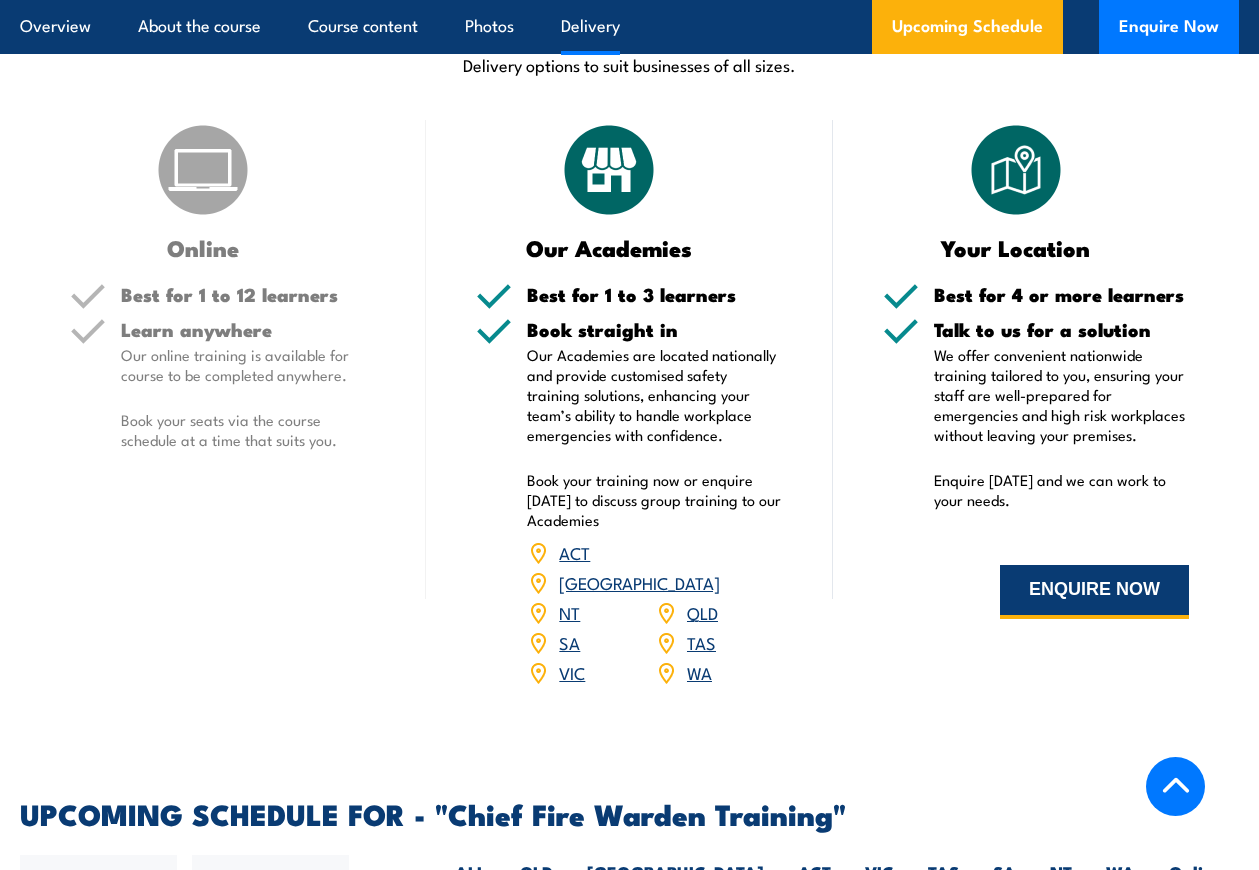 click on "ENQUIRE NOW" at bounding box center [1094, 592] 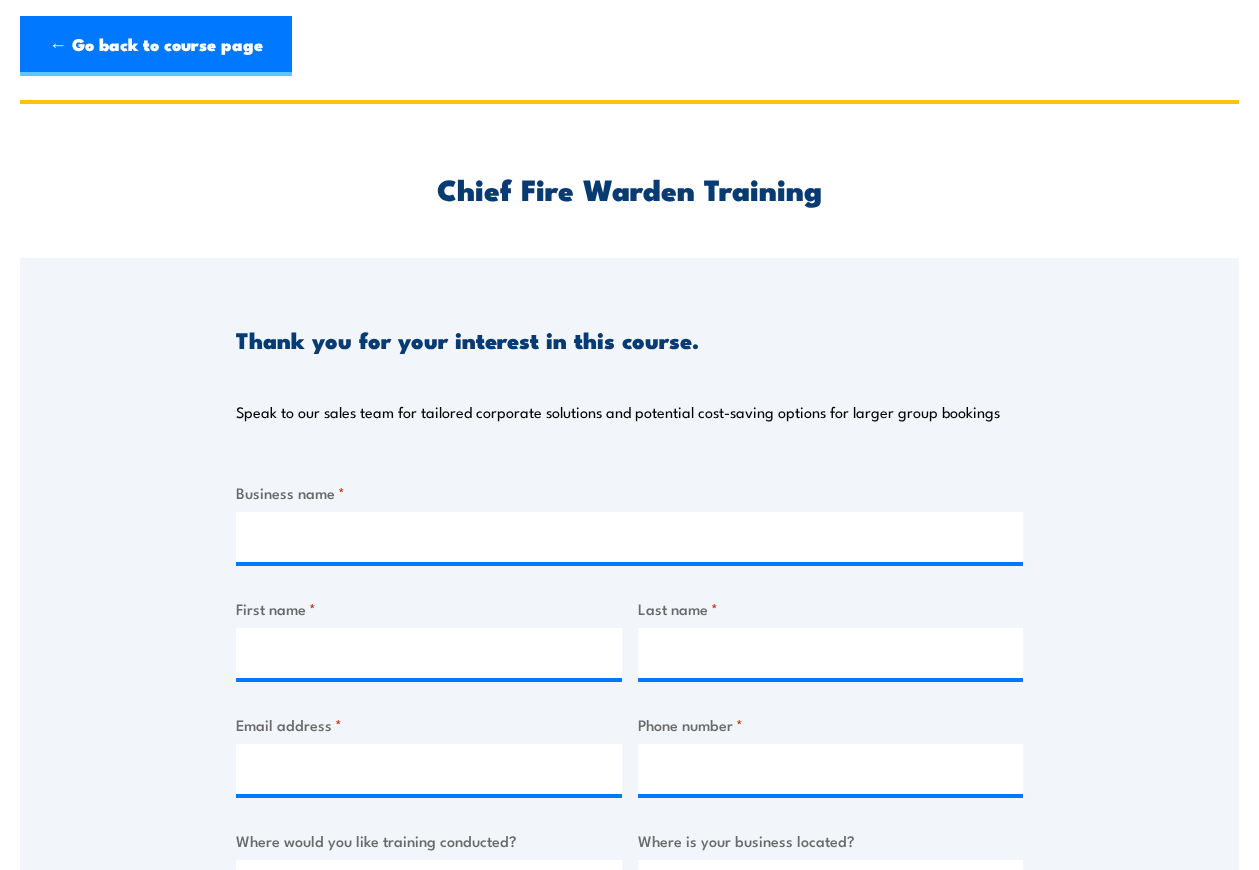 scroll, scrollTop: 0, scrollLeft: 0, axis: both 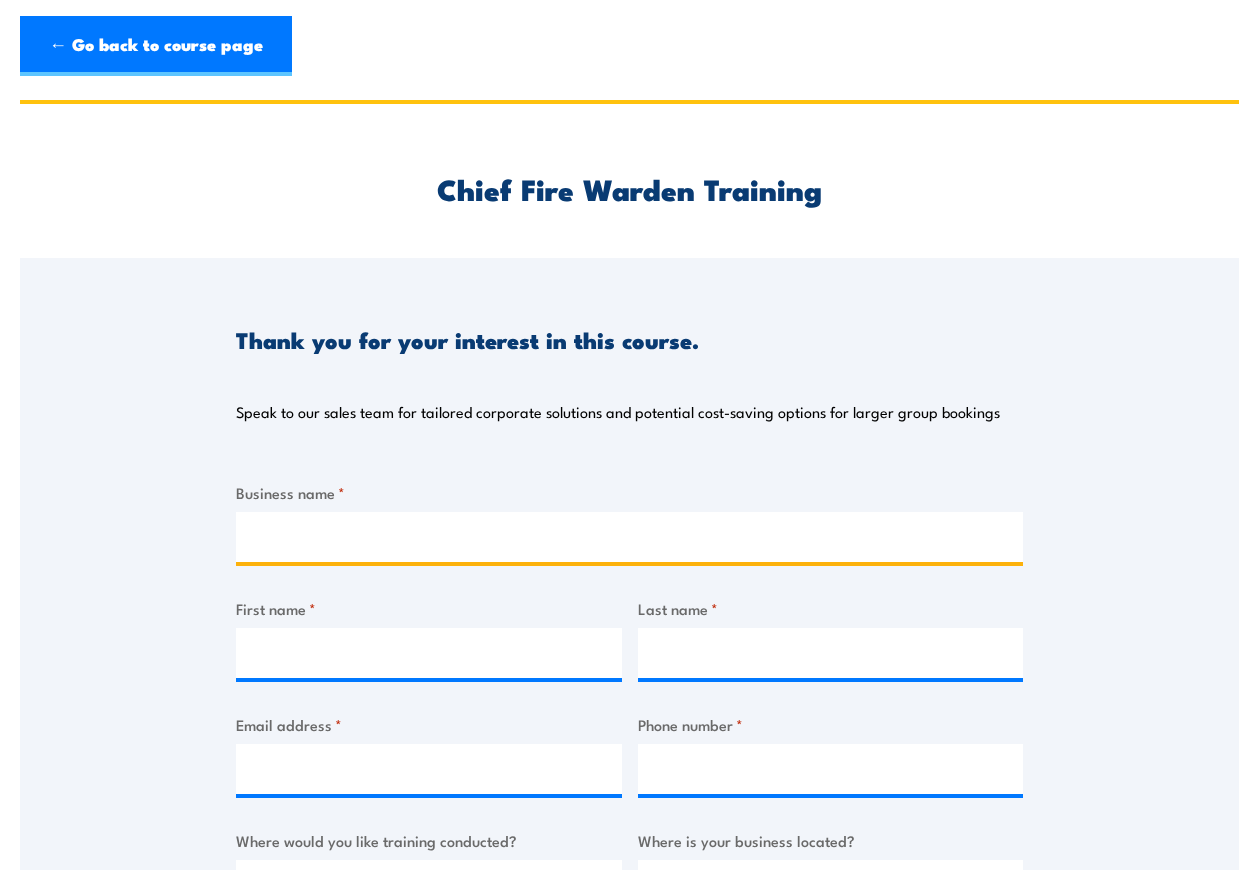 click on "Business name *" at bounding box center [629, 537] 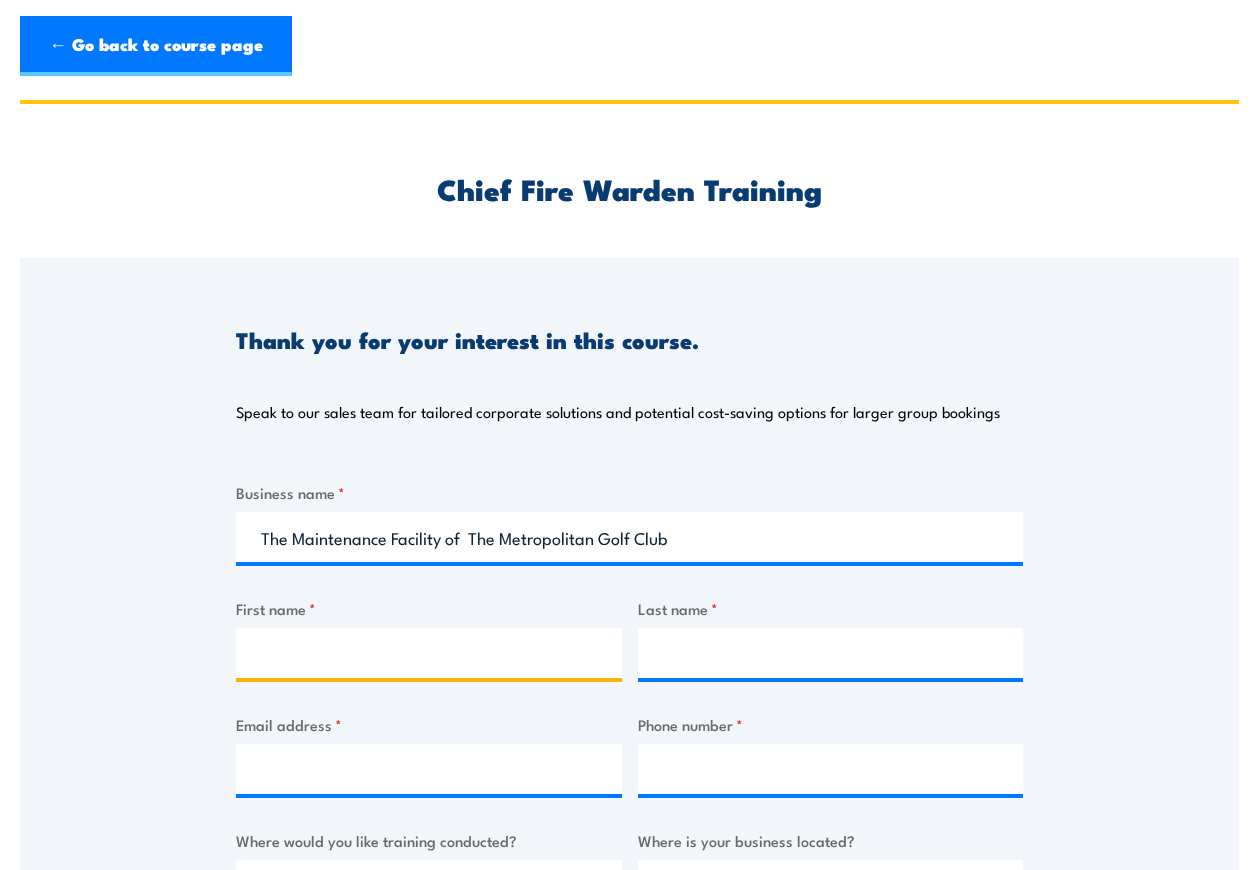 type on "Georgie" 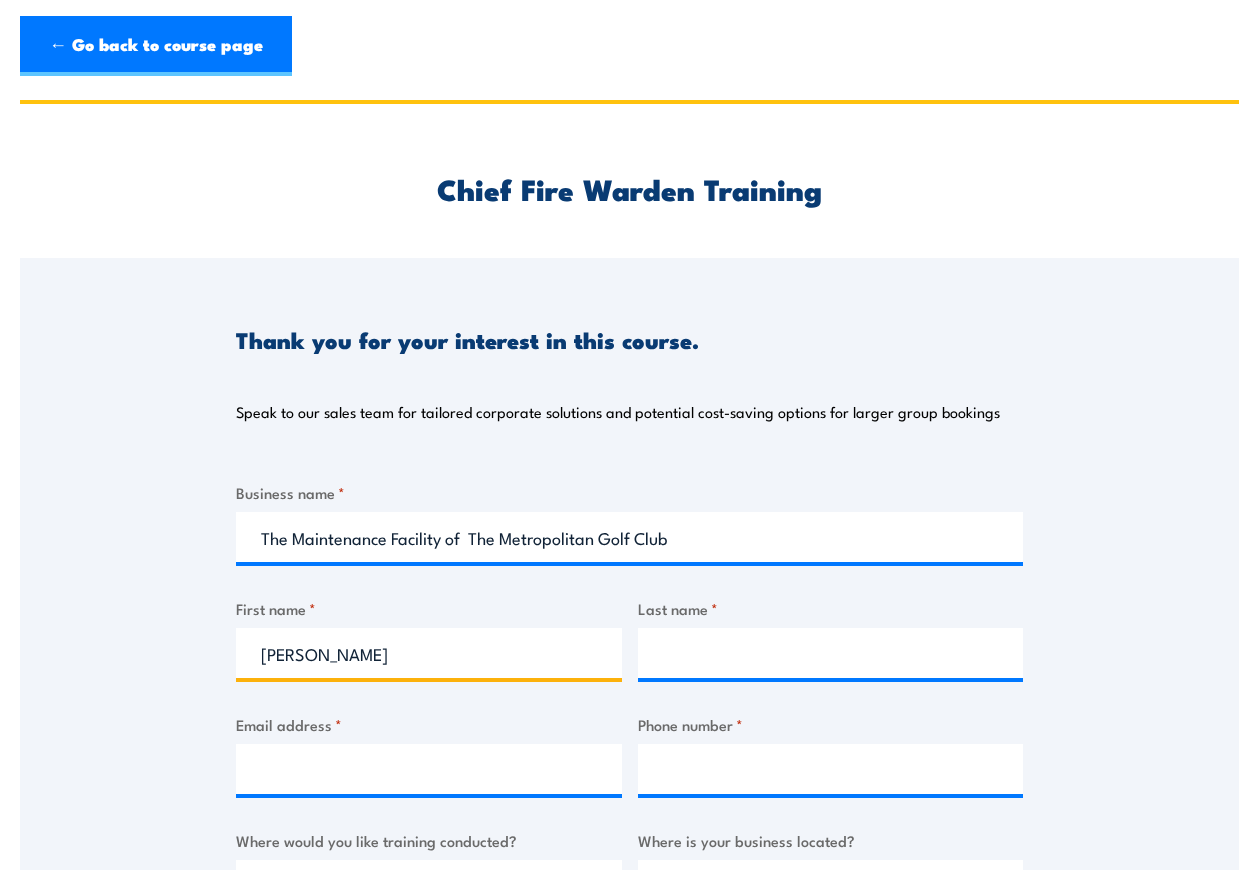 type on "Strugnell" 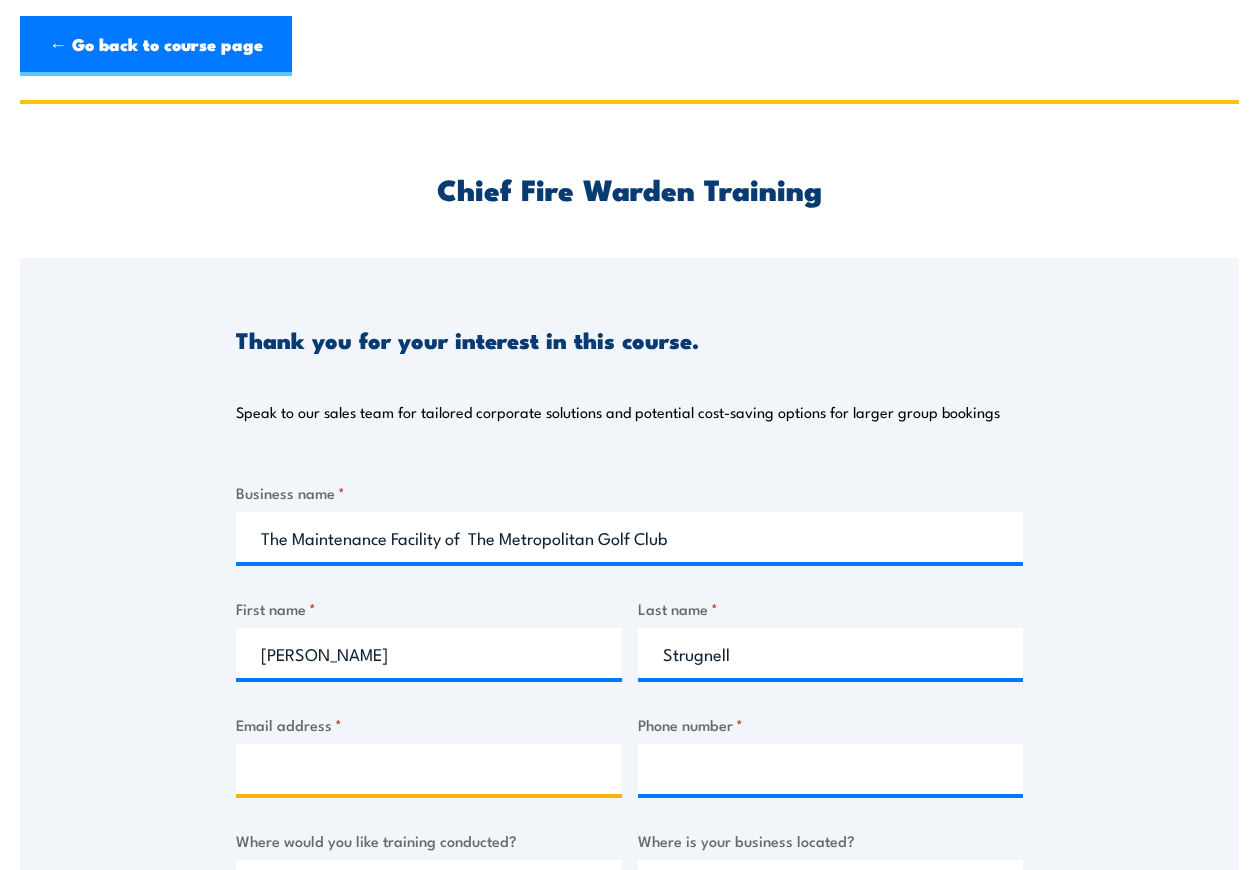 type on "courseadmin@metropolitangolf.com.au" 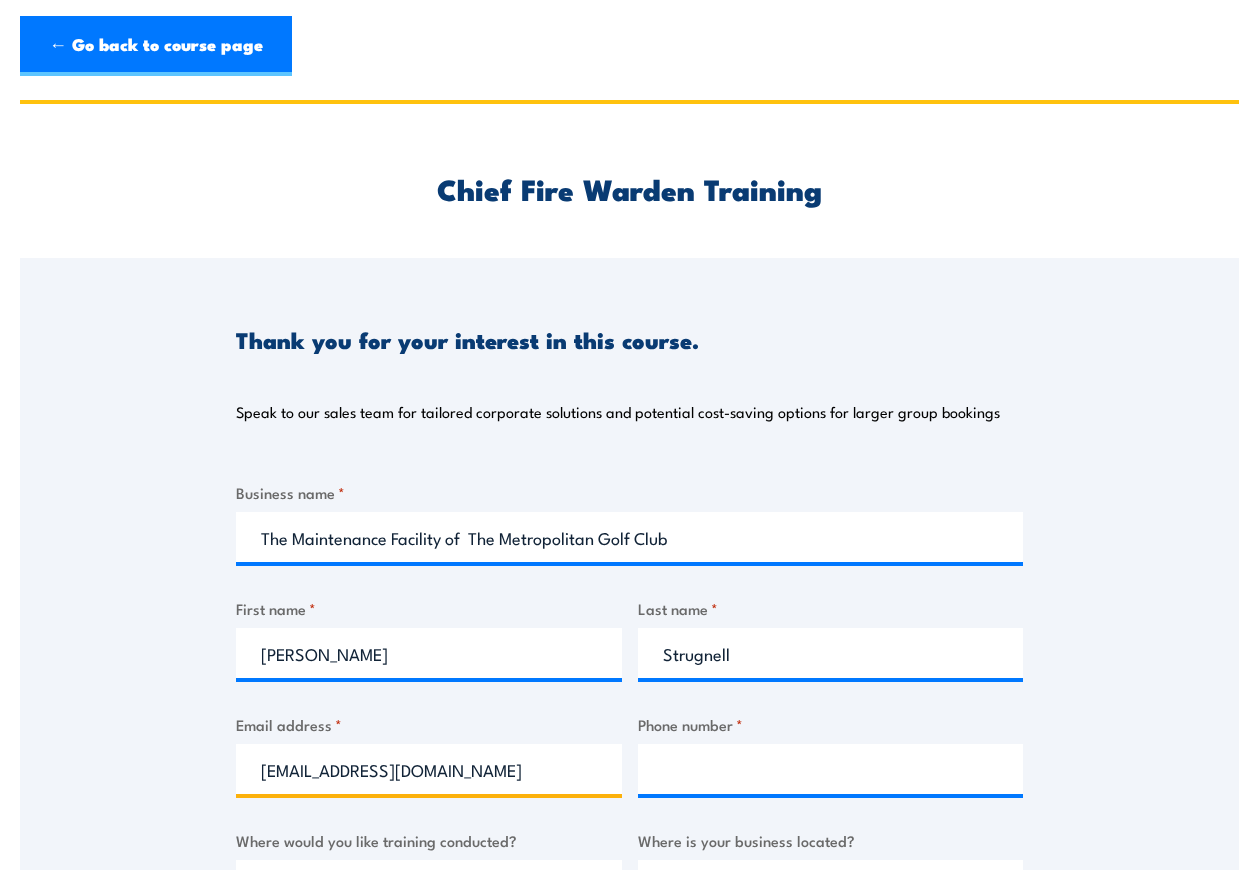 type on "0408384222" 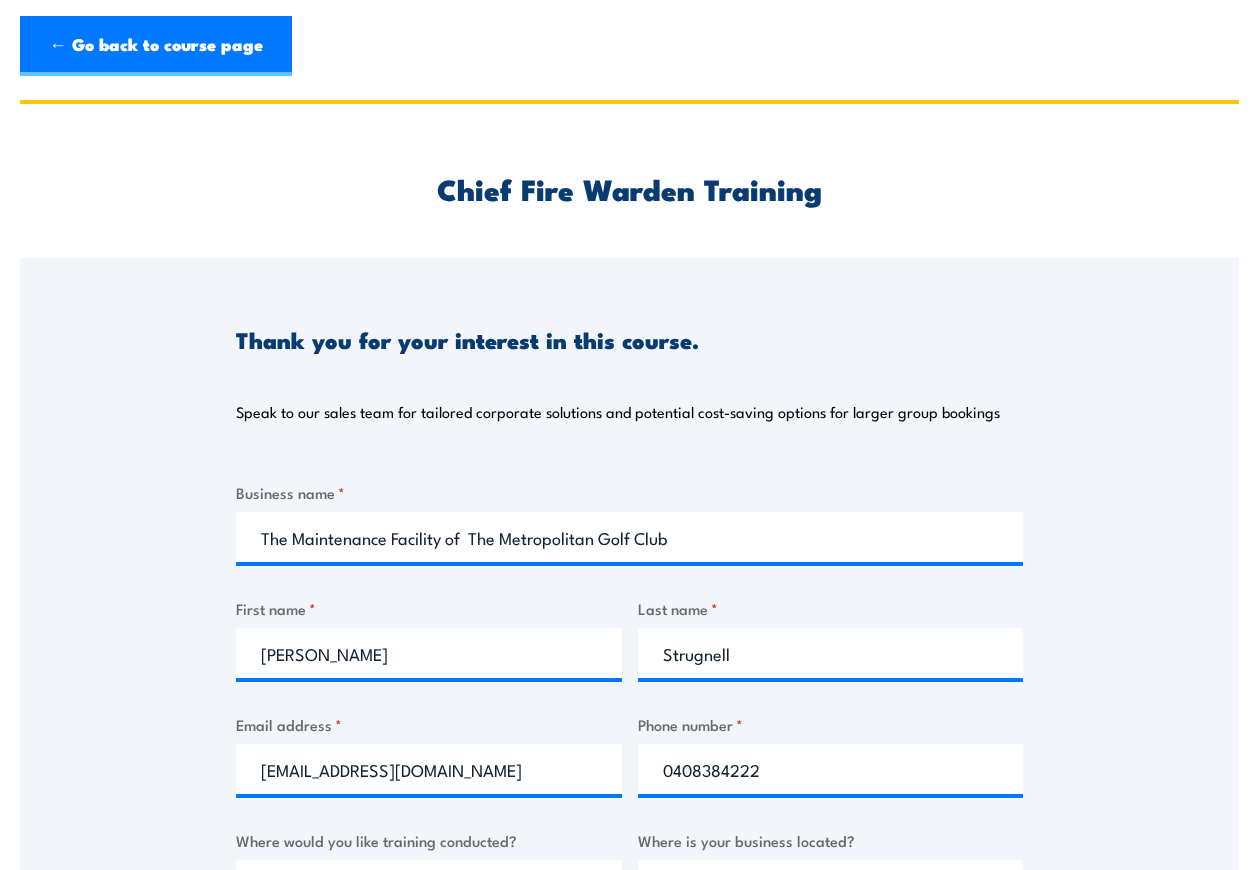 select on "VIC" 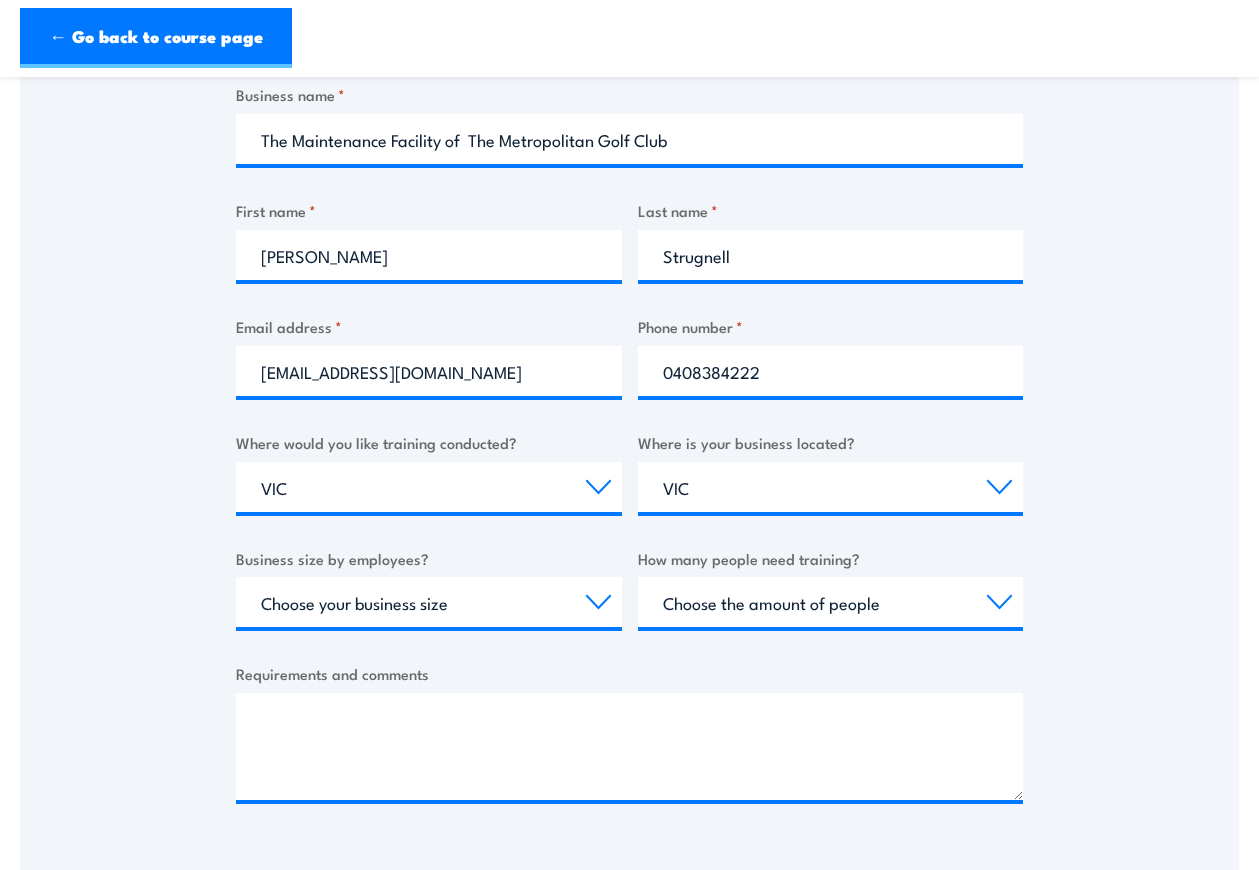 scroll, scrollTop: 400, scrollLeft: 0, axis: vertical 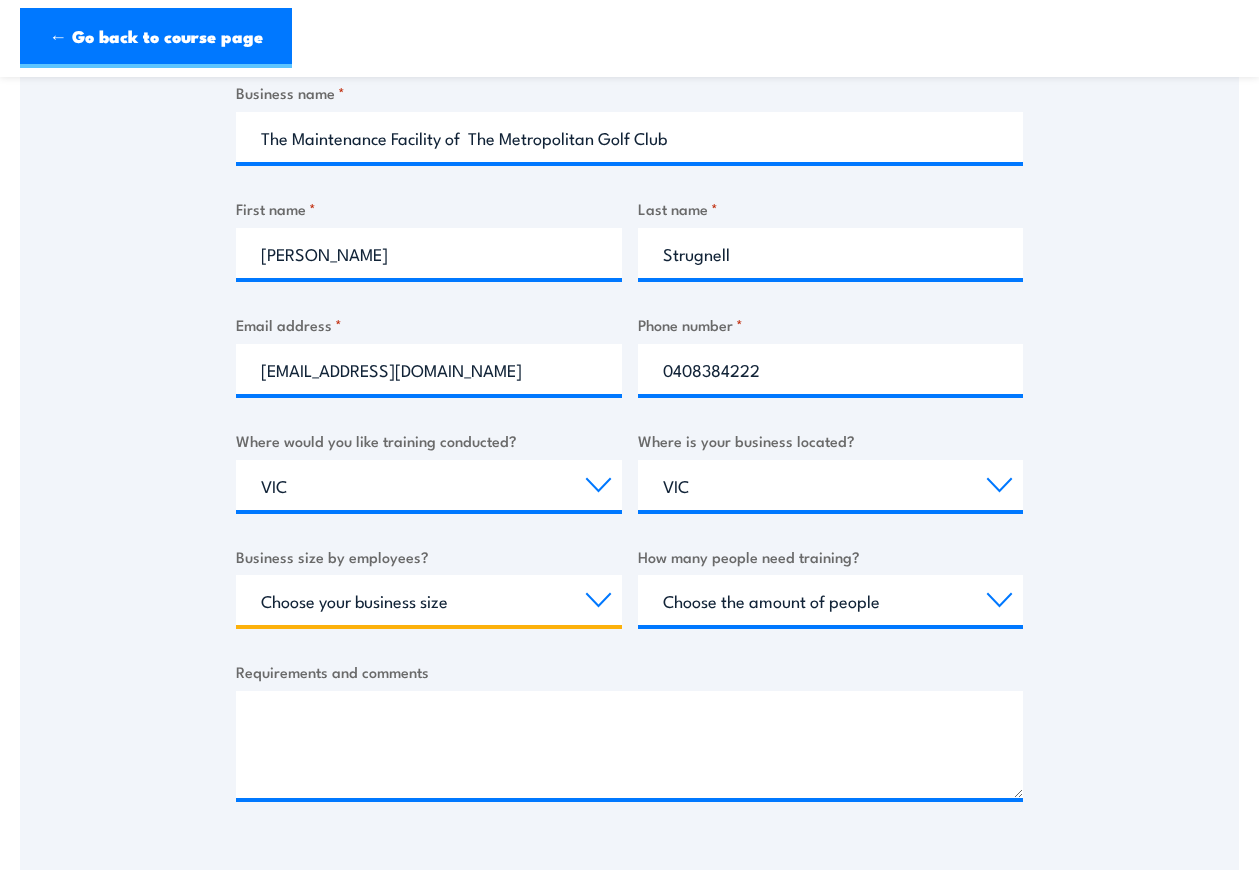 click on "Choose your business size 1 to 19 20 to 199 200+" at bounding box center [429, 600] 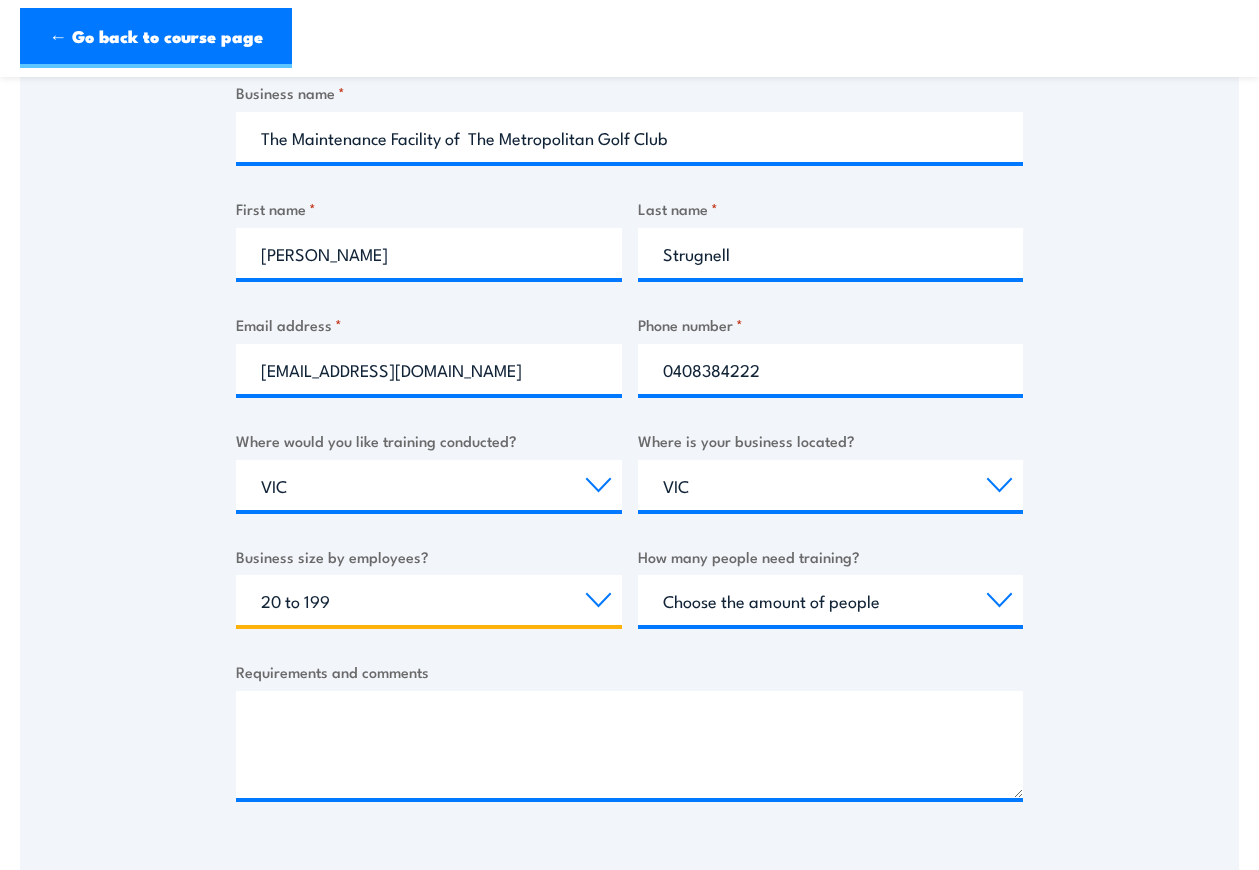 click on "Choose your business size 1 to 19 20 to 199 200+" at bounding box center (429, 600) 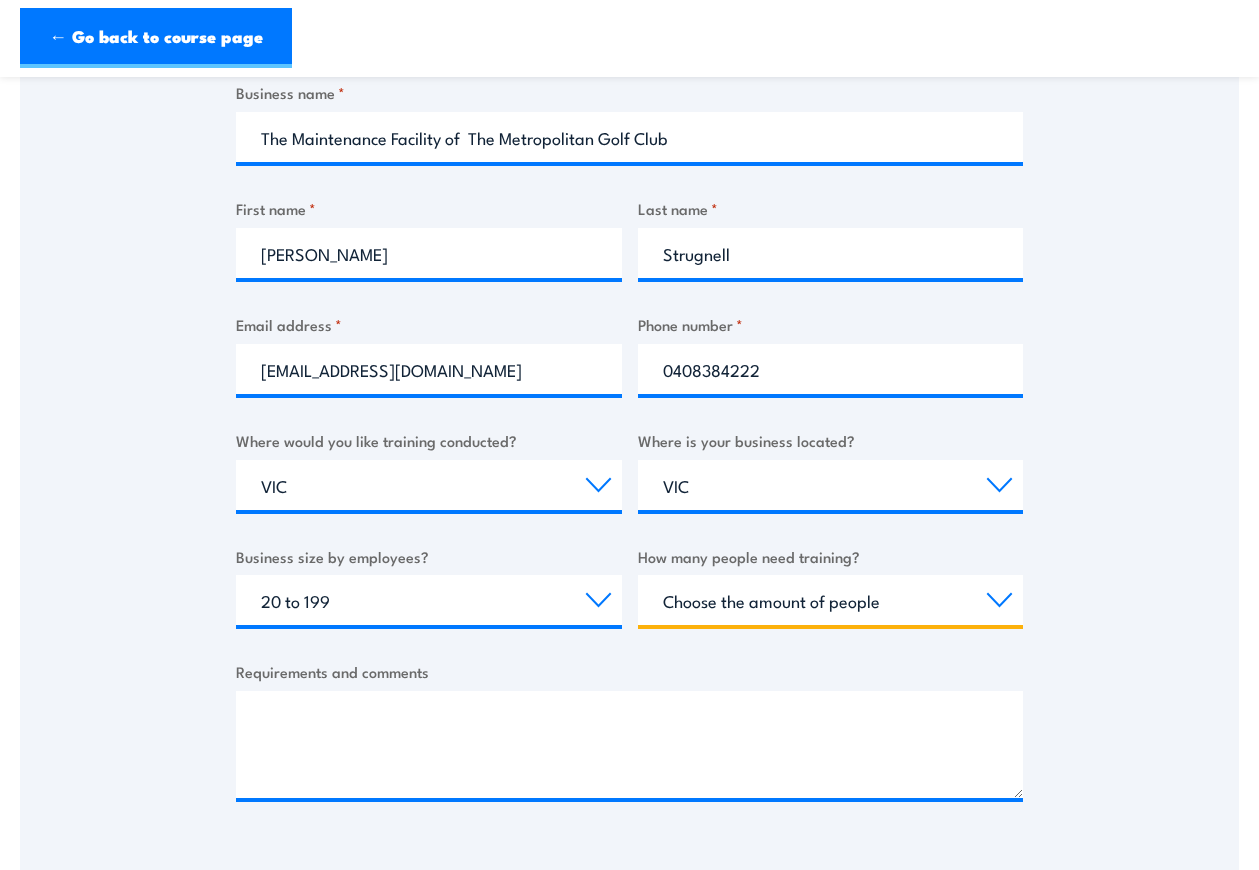 click on "Choose the amount of people 1 to 4 5 to 19 20+" at bounding box center (831, 600) 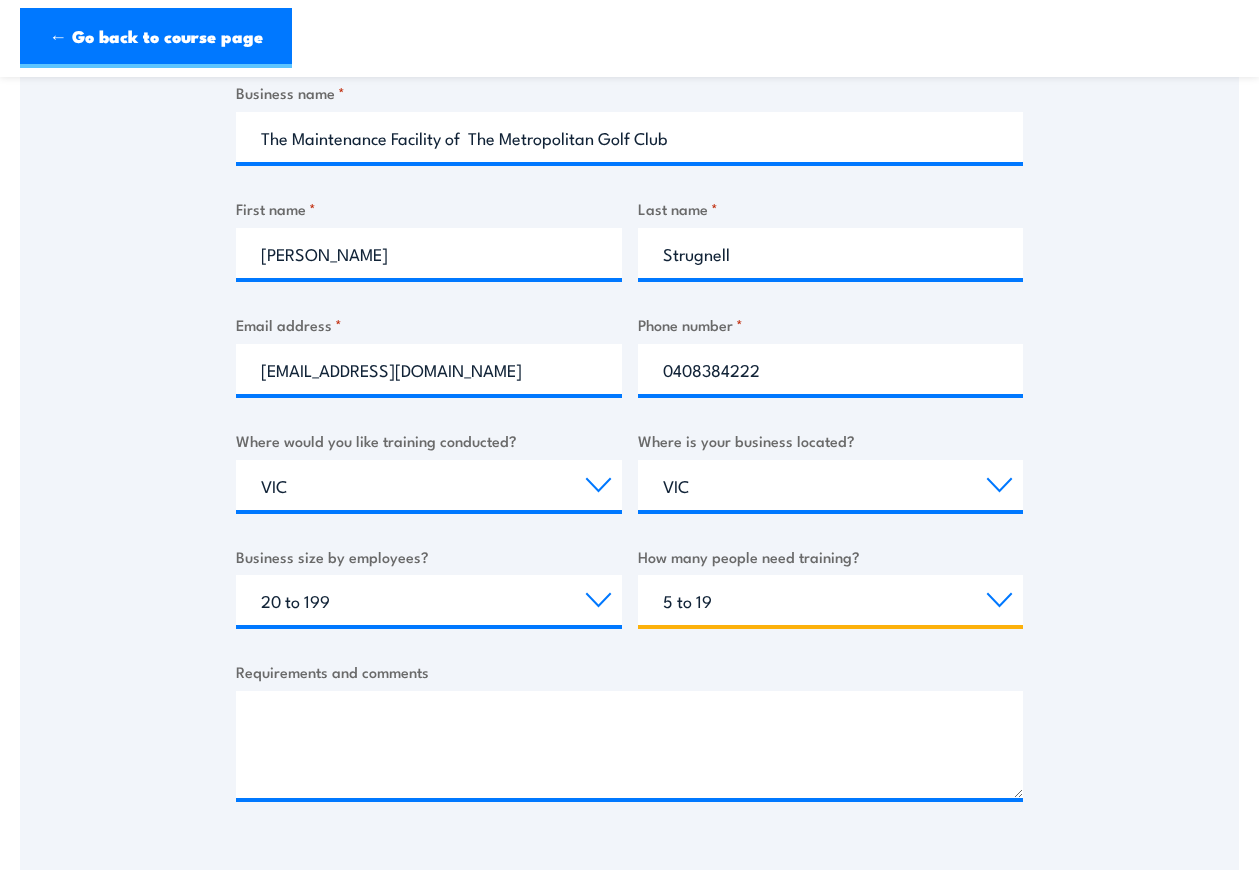 click on "Choose the amount of people 1 to 4 5 to 19 20+" at bounding box center [831, 600] 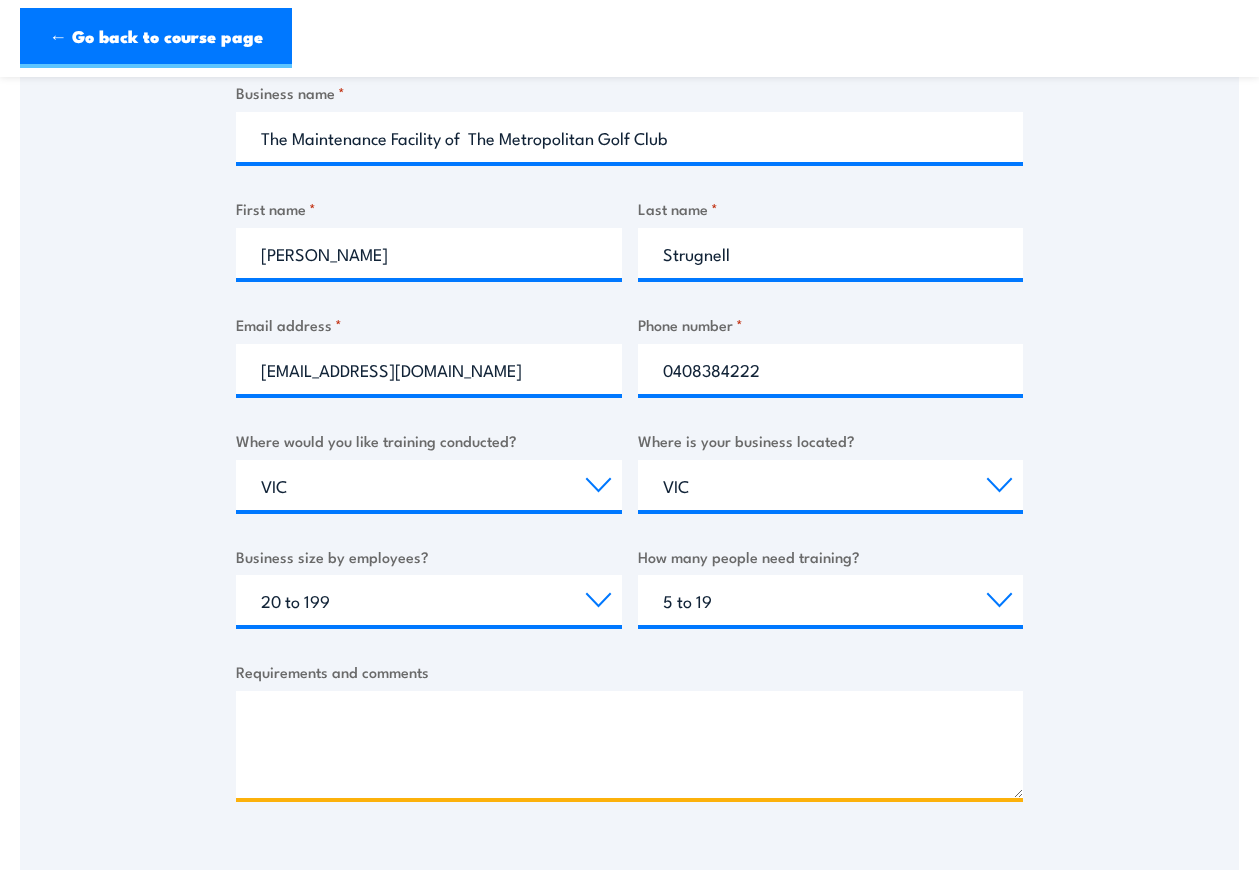 click on "Requirements and comments" at bounding box center (629, 744) 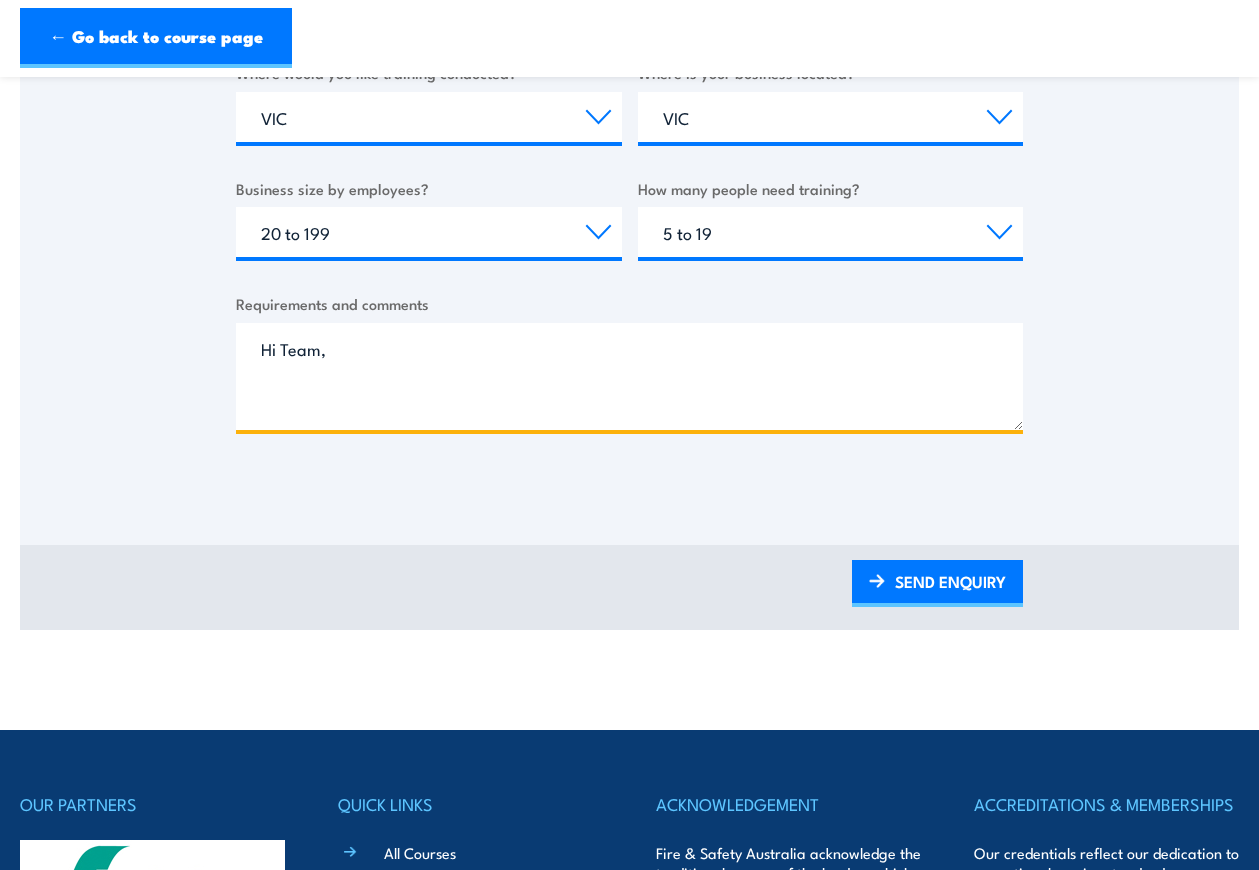 scroll, scrollTop: 800, scrollLeft: 0, axis: vertical 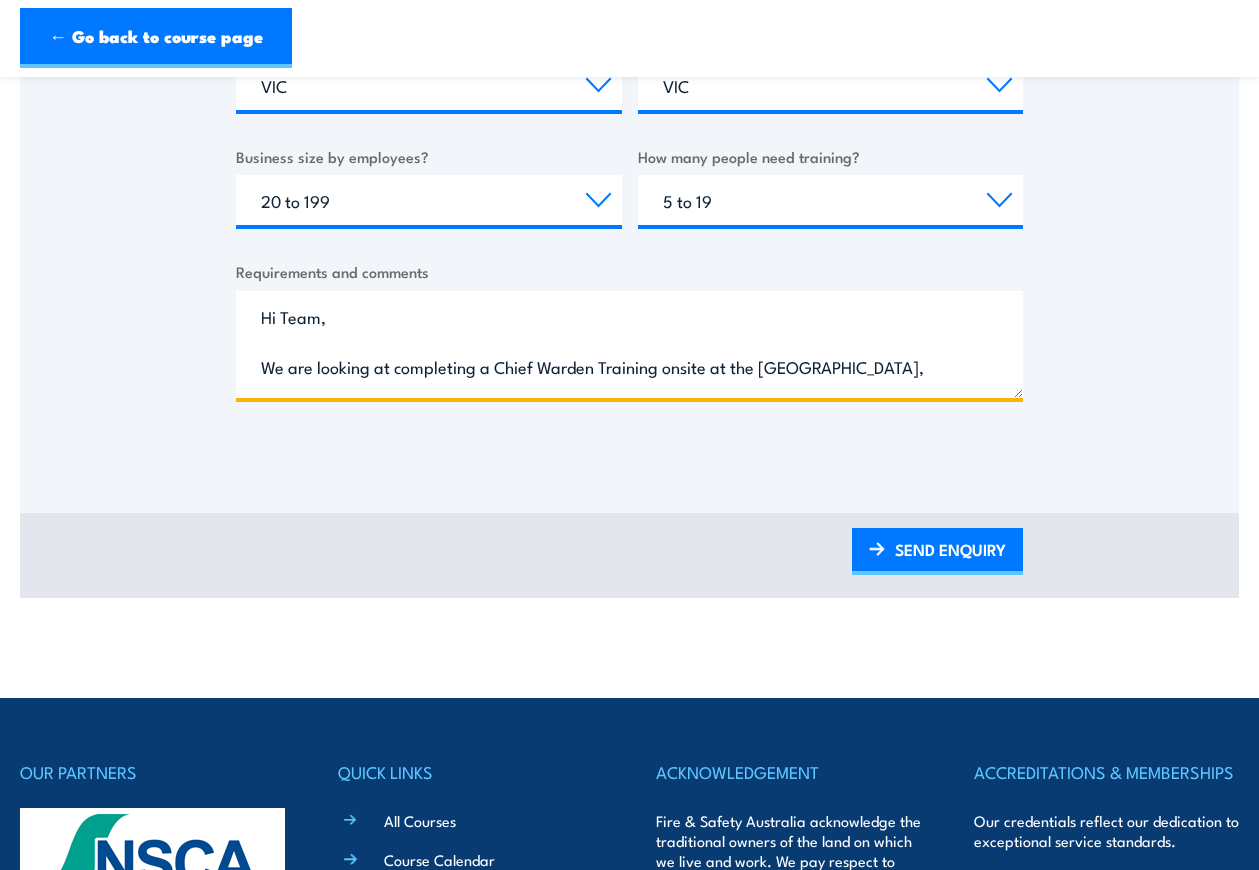 click on "Hi Team,
We are looking at completing a Chief Warden Training onsite at the golf club," at bounding box center [629, 344] 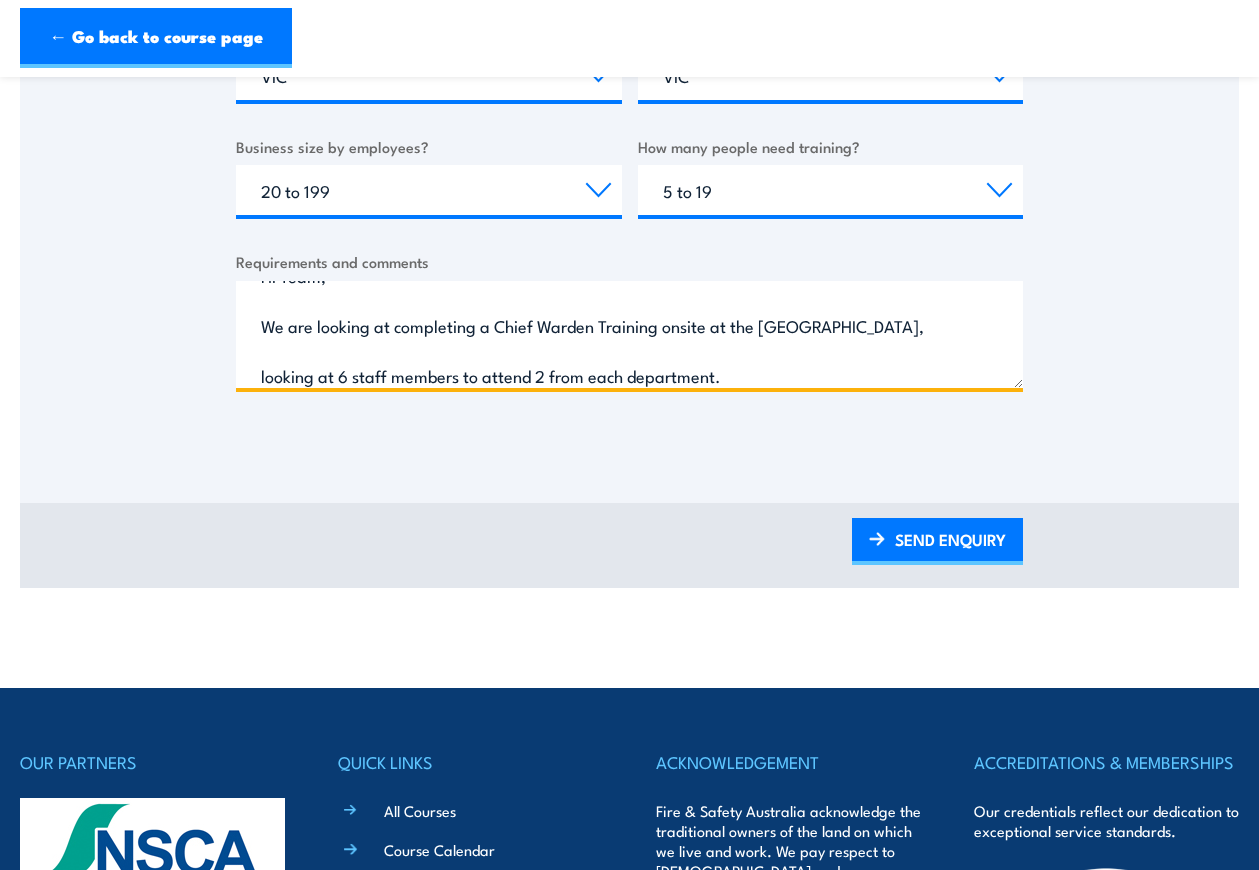 scroll, scrollTop: 466, scrollLeft: 0, axis: vertical 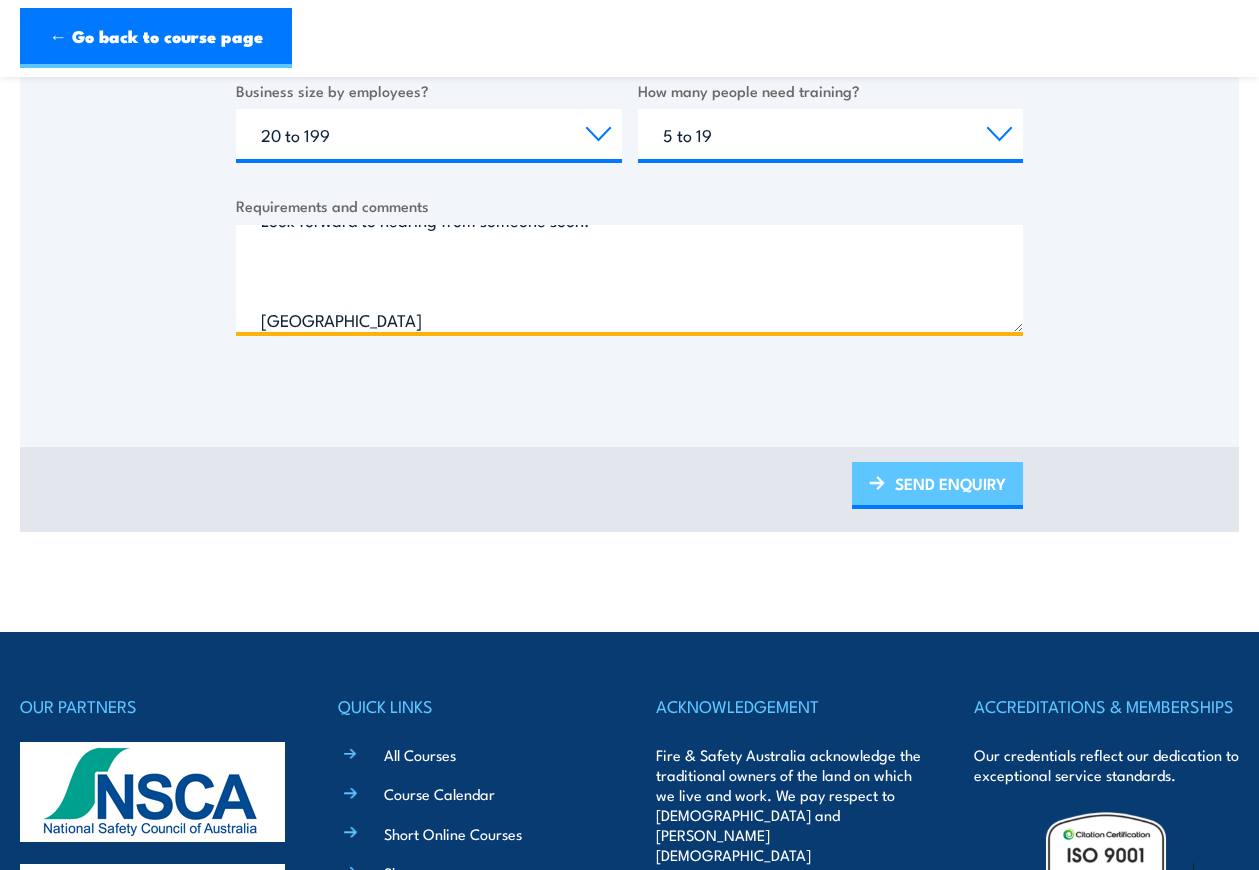 type on "Hi Team,
We are looking at completing a Chief Warden Training onsite at the golf club, looking at 6 staff members to attend 2 from each department.
Look forward to hearing from someone soon.
Georgie" 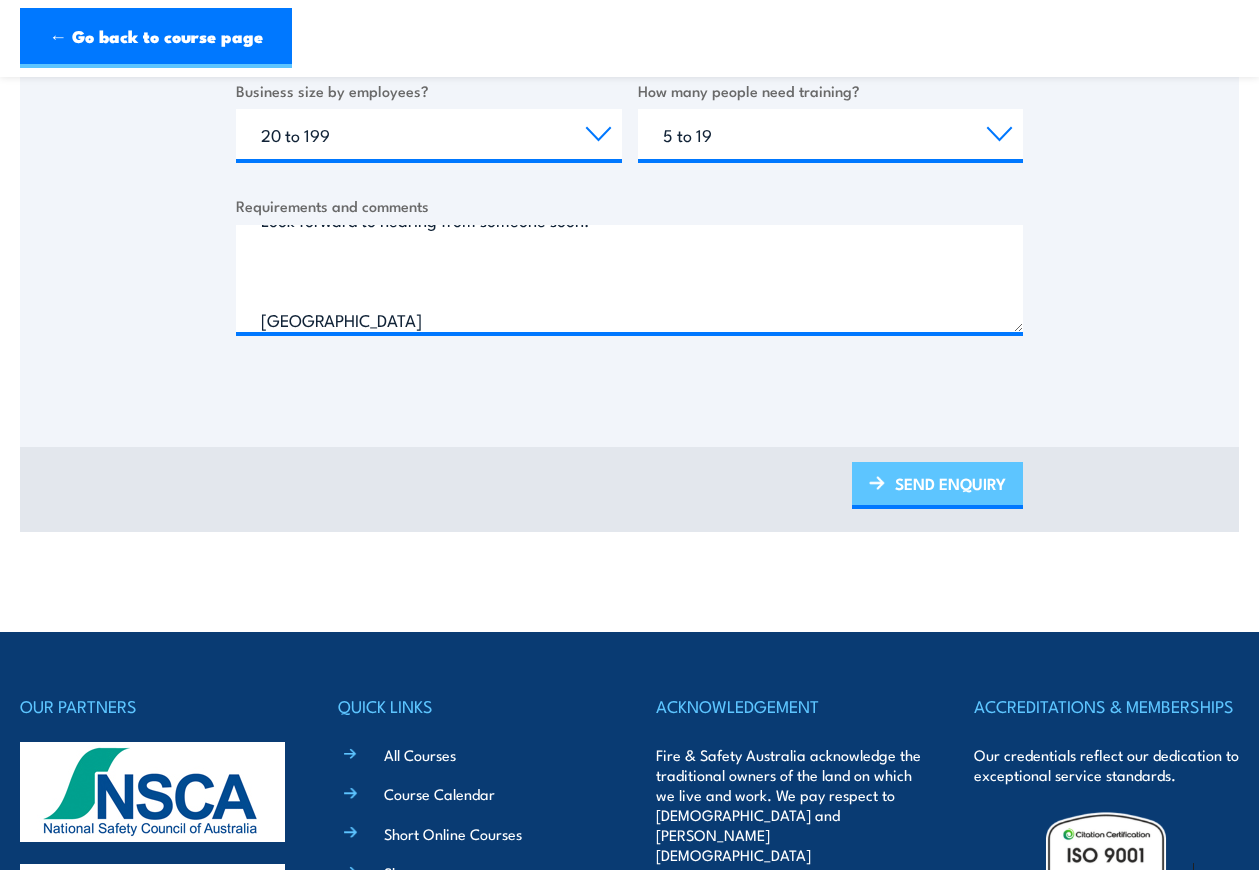 click on "SEND ENQUIRY" at bounding box center [937, 485] 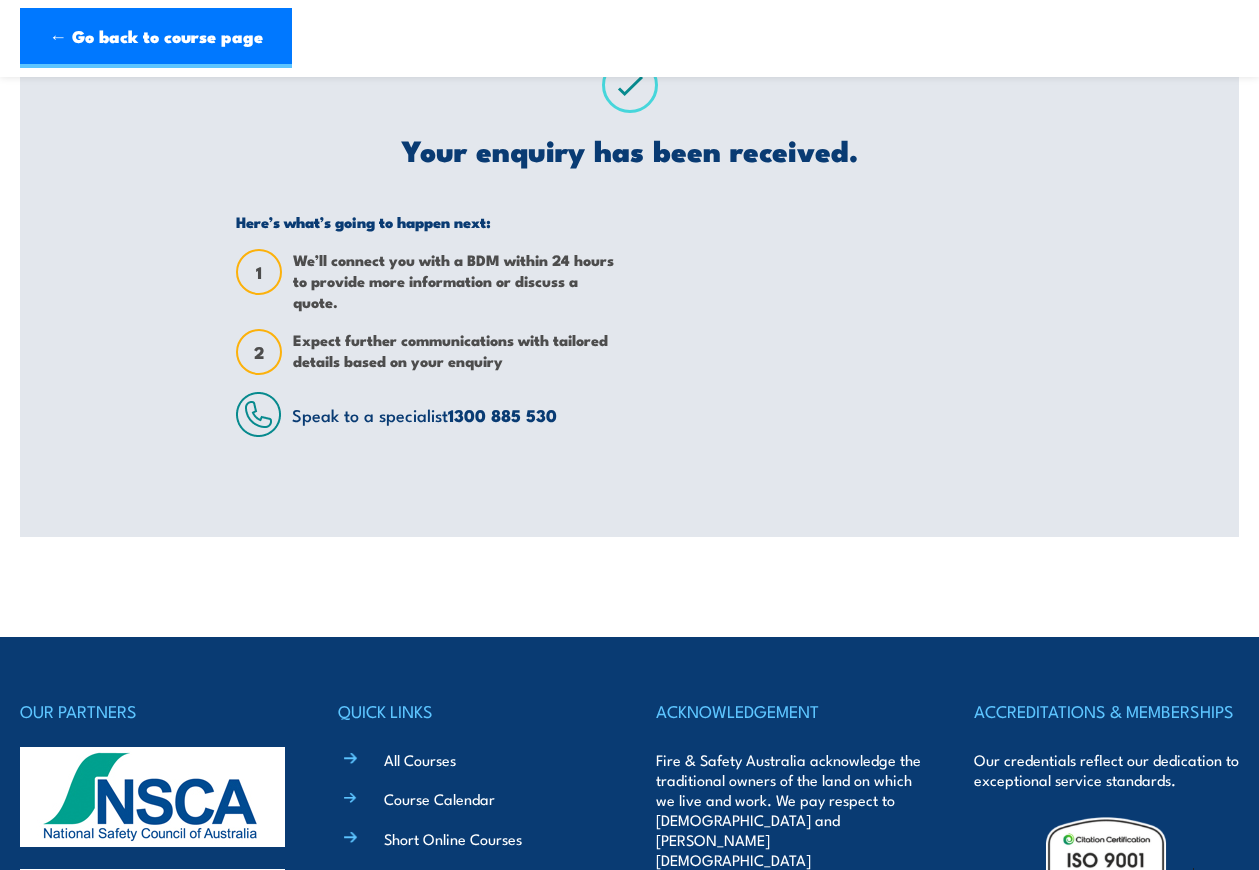 scroll, scrollTop: 0, scrollLeft: 0, axis: both 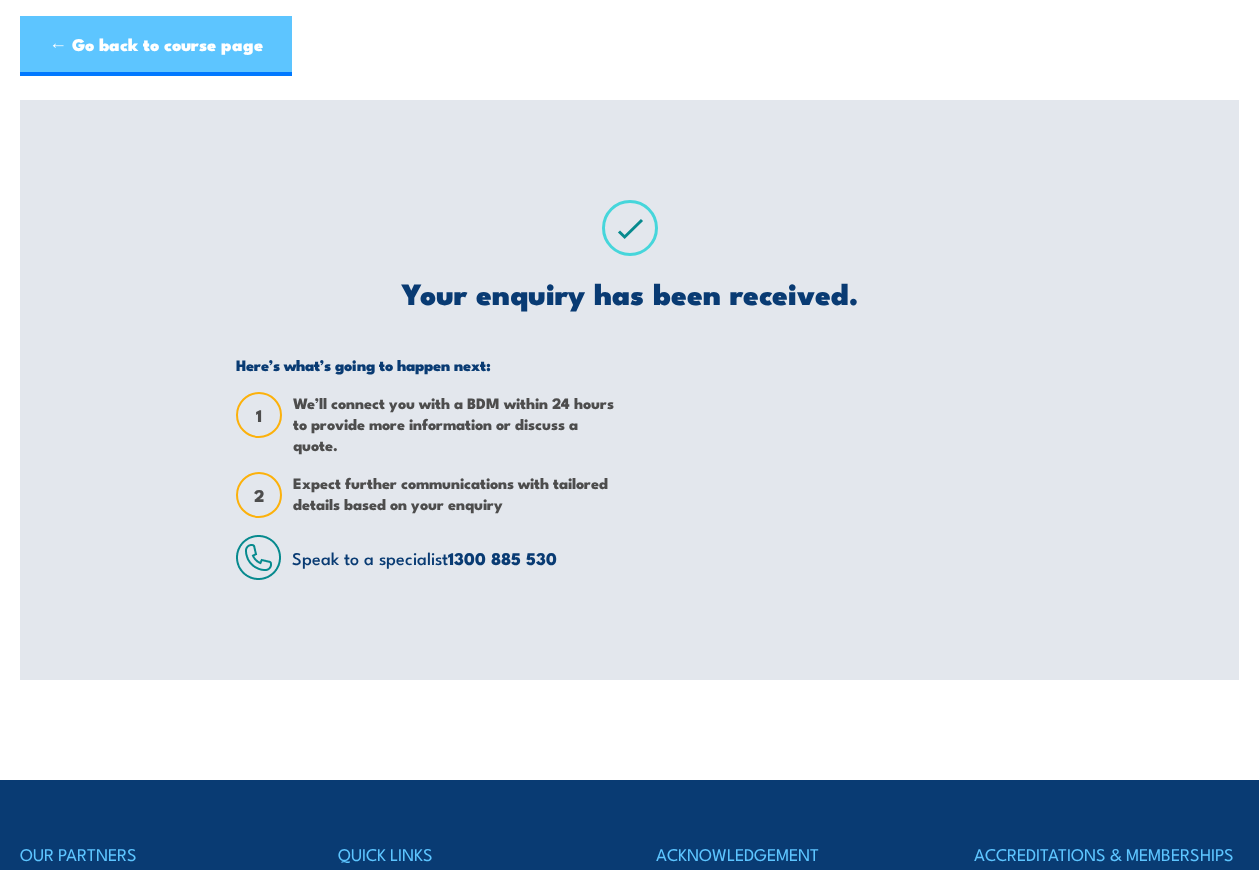 click on "← Go back to course page" at bounding box center [156, 46] 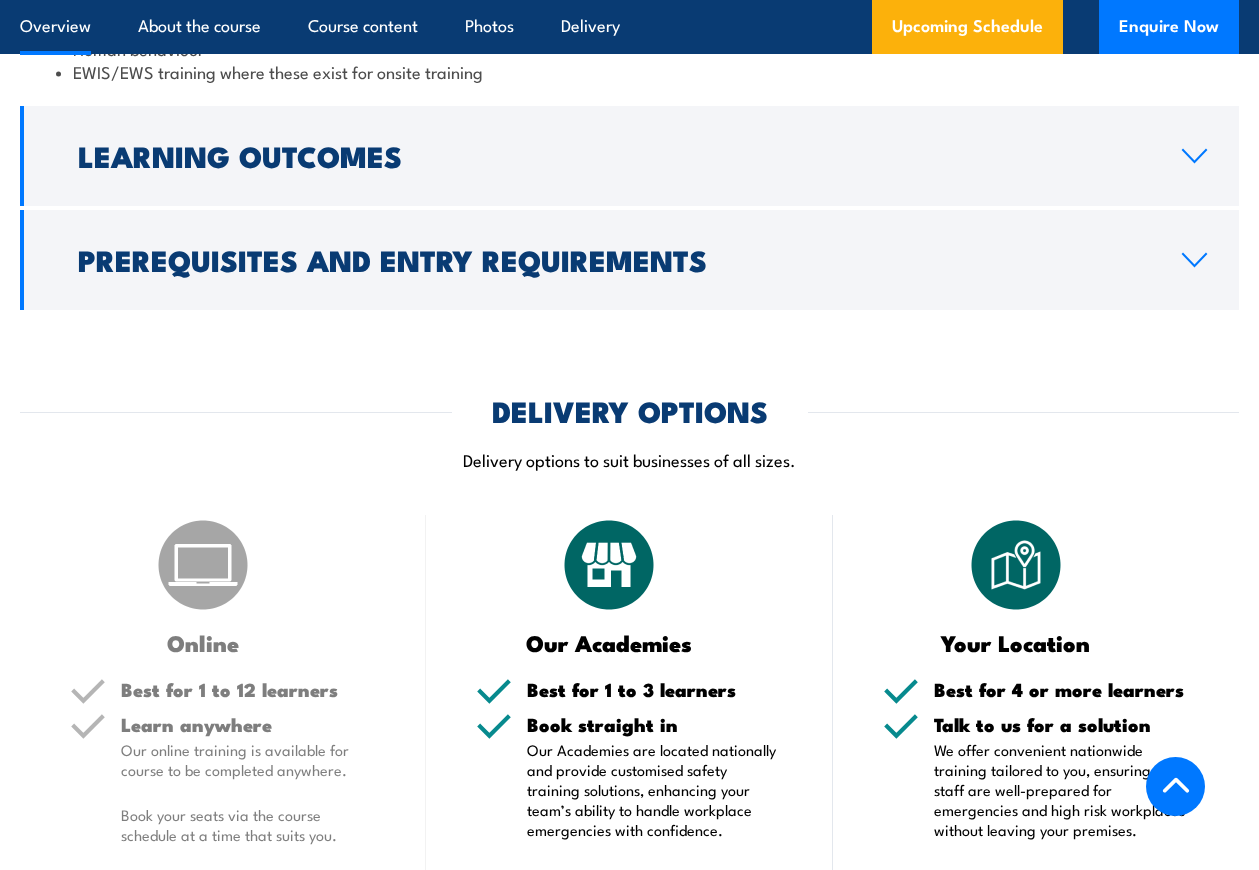 scroll, scrollTop: 0, scrollLeft: 0, axis: both 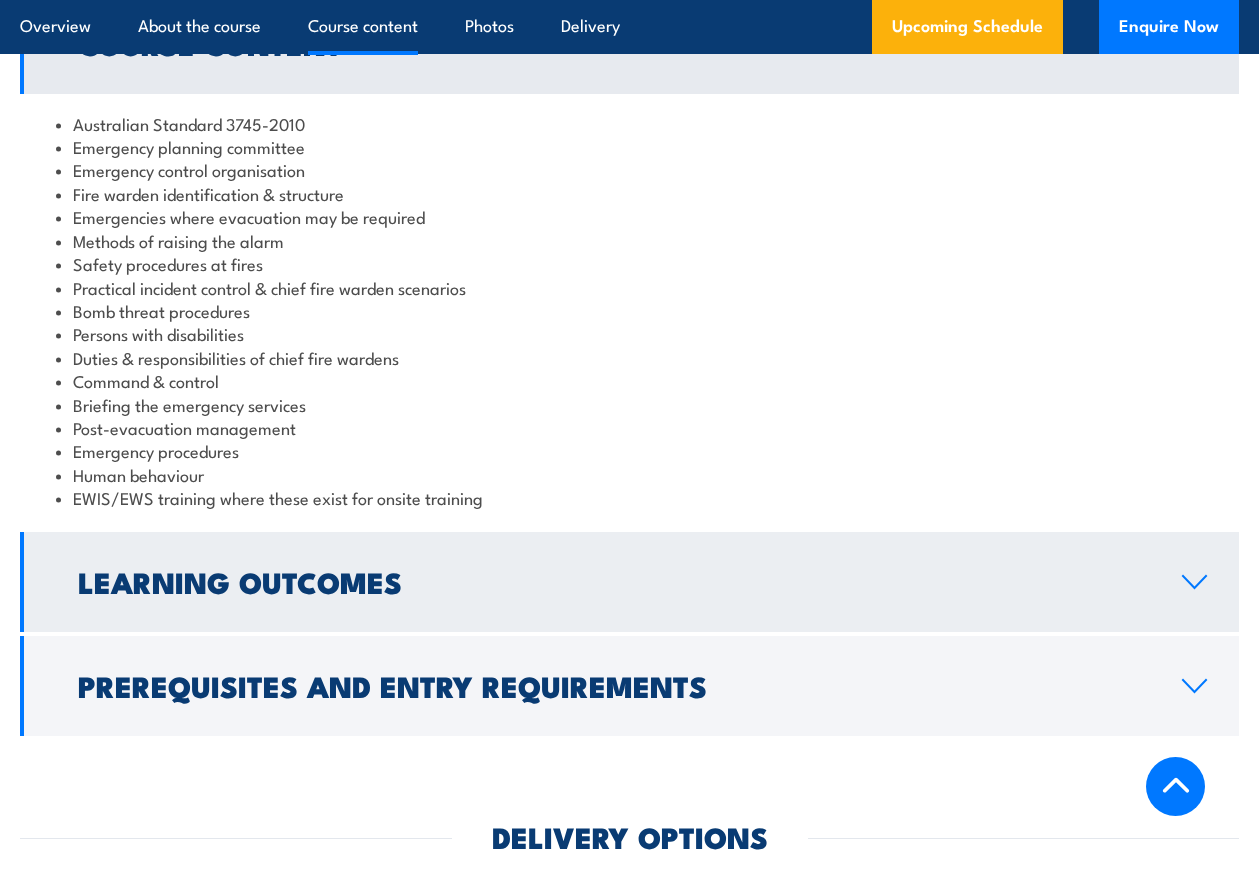 click on "Learning Outcomes" at bounding box center (629, 582) 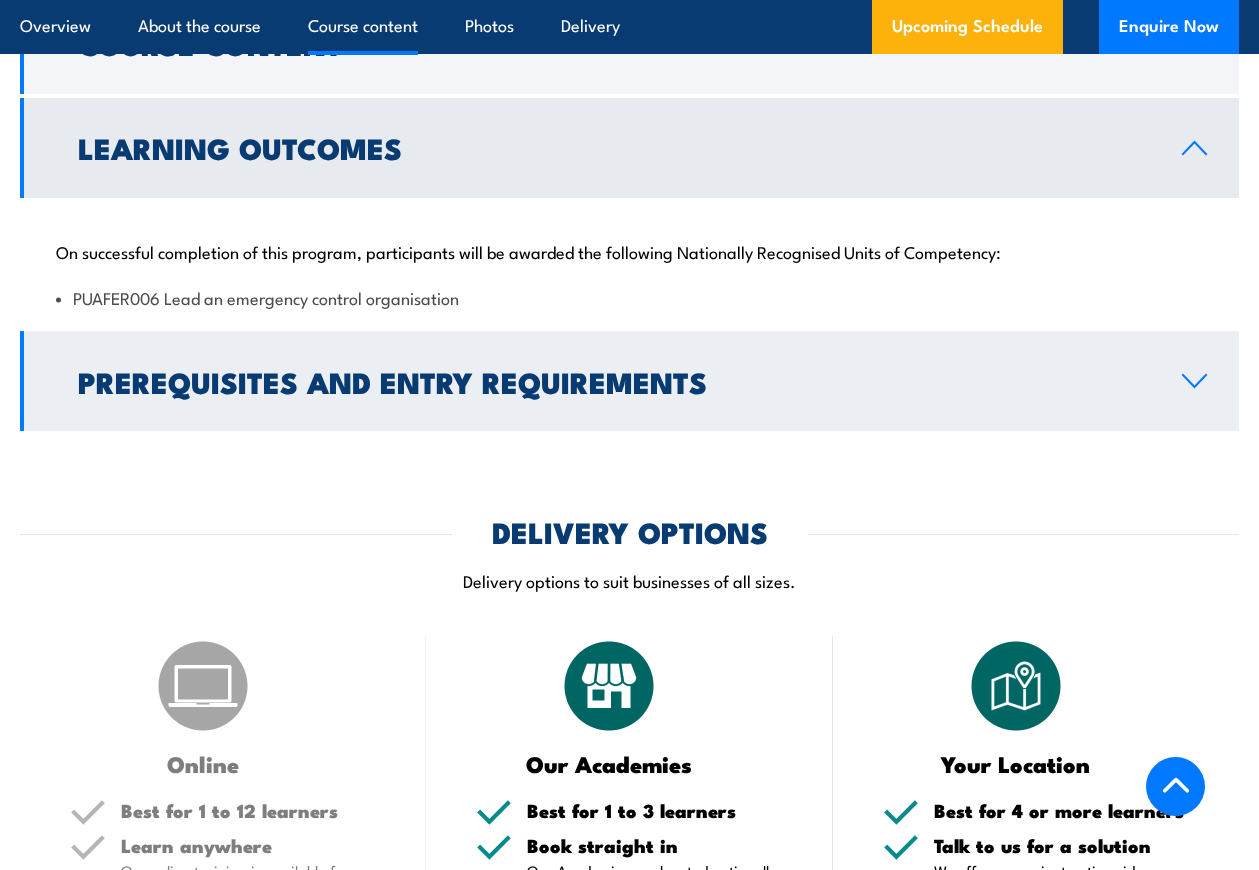 click 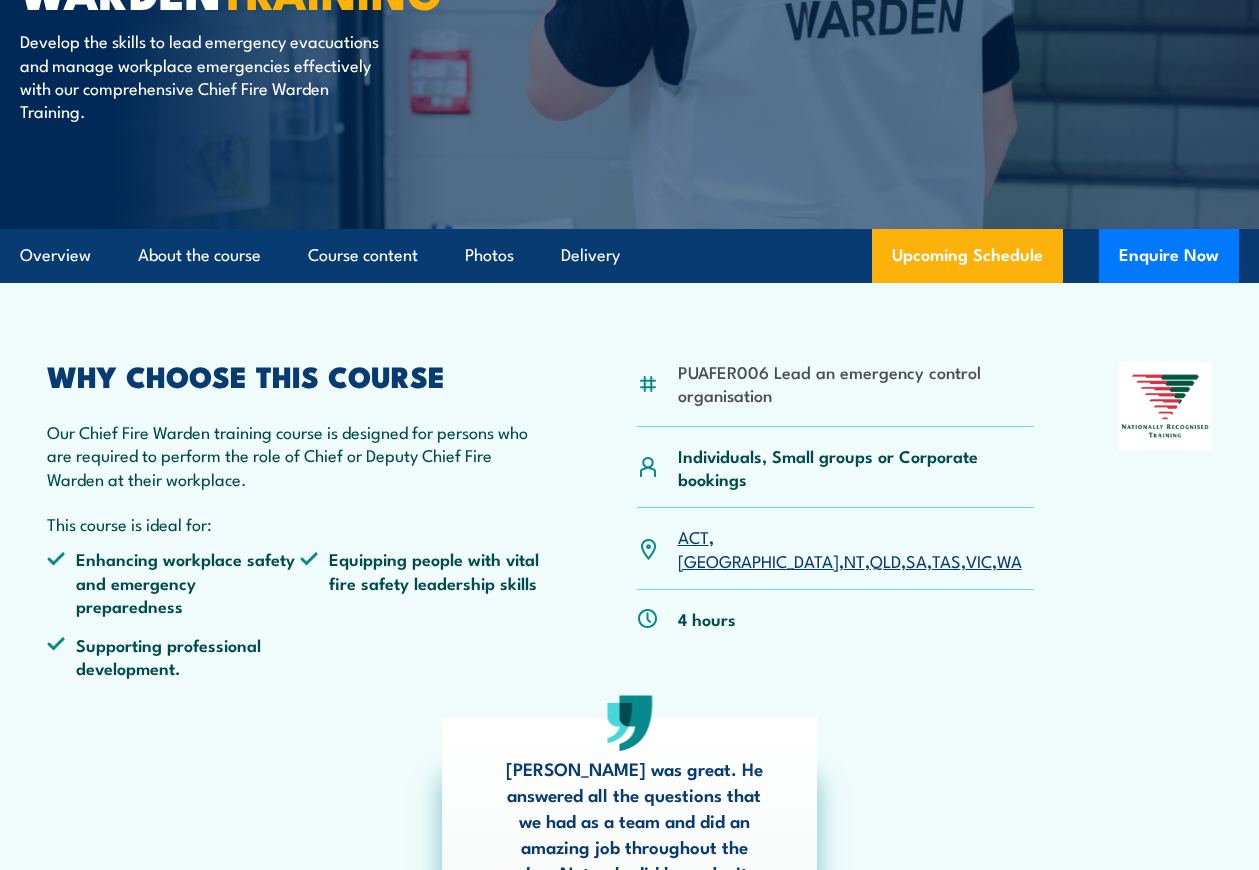 scroll, scrollTop: 400, scrollLeft: 0, axis: vertical 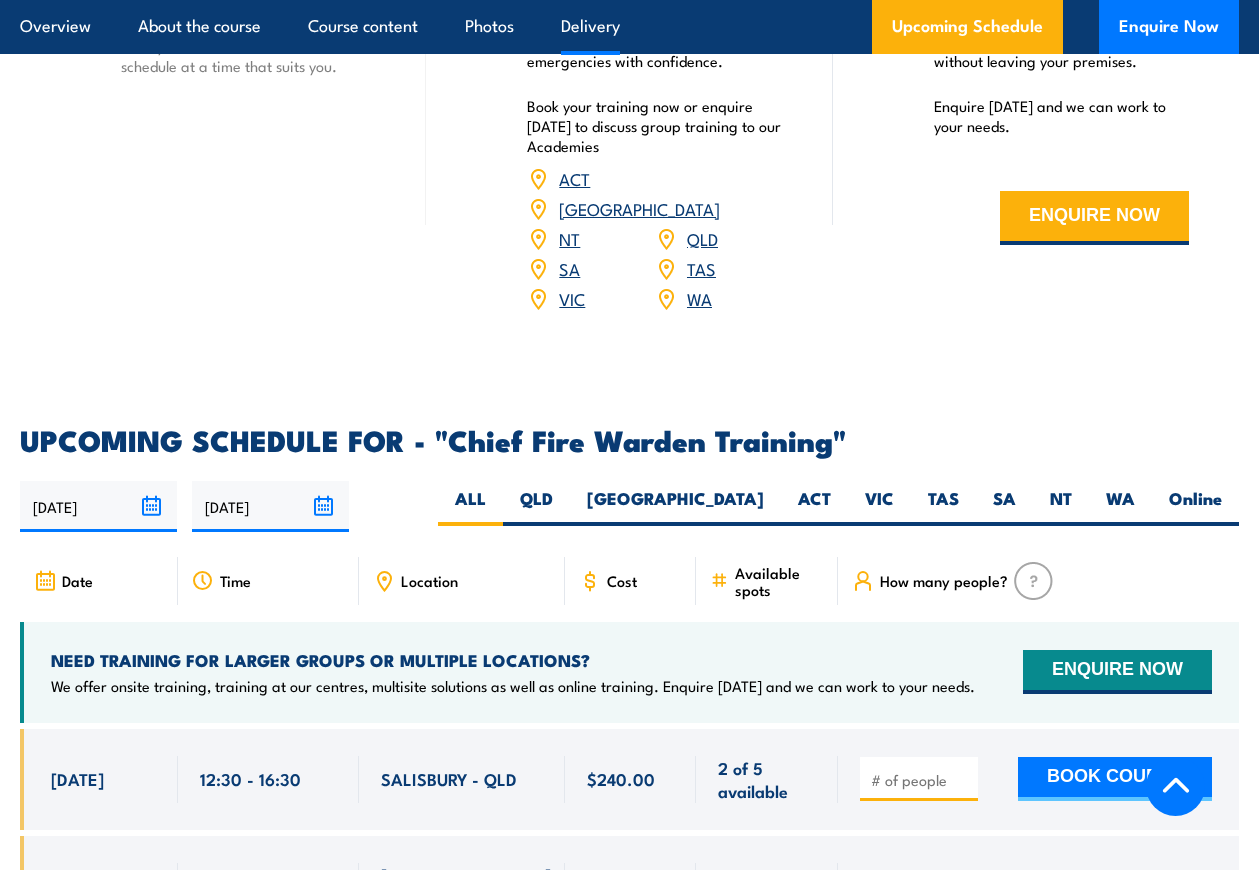 click on "VIC" at bounding box center (572, 298) 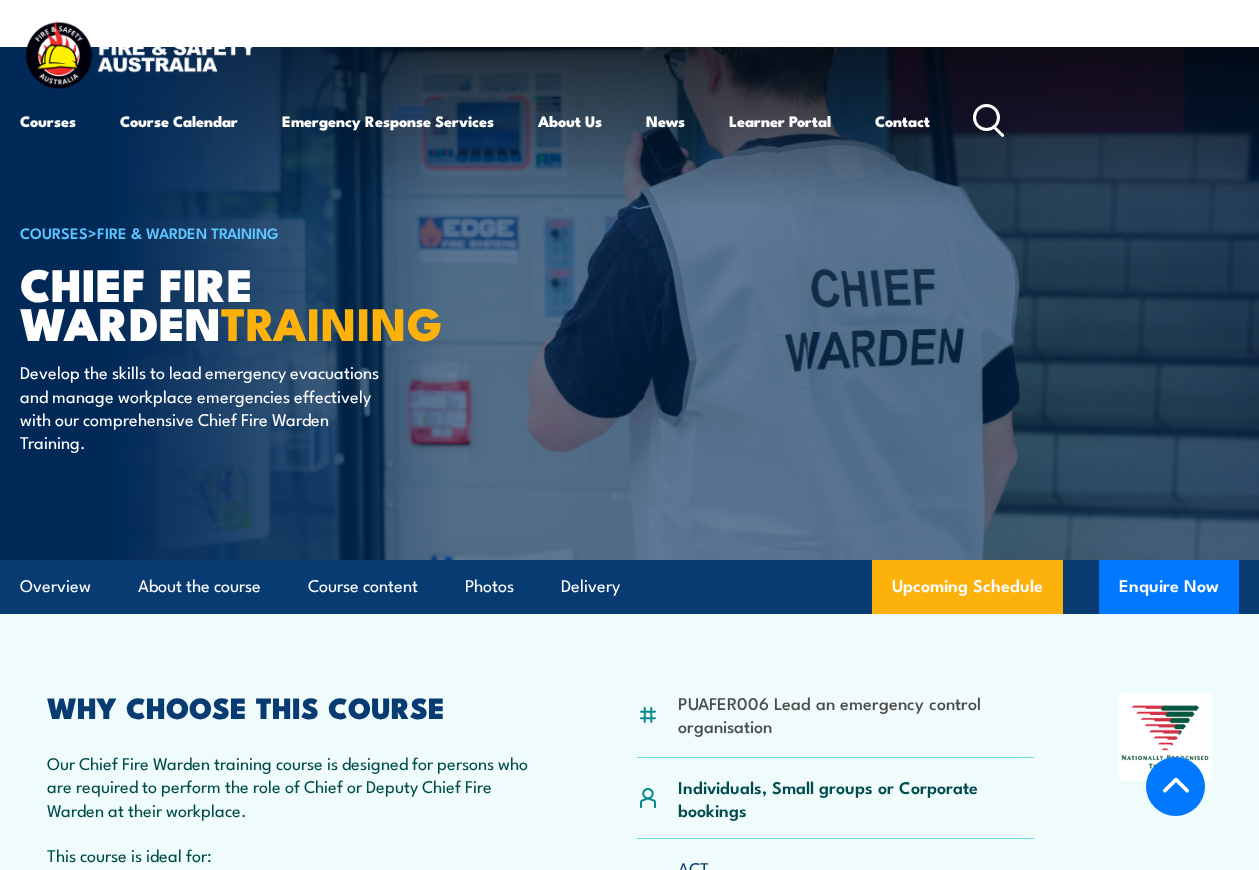 scroll, scrollTop: 3565, scrollLeft: 0, axis: vertical 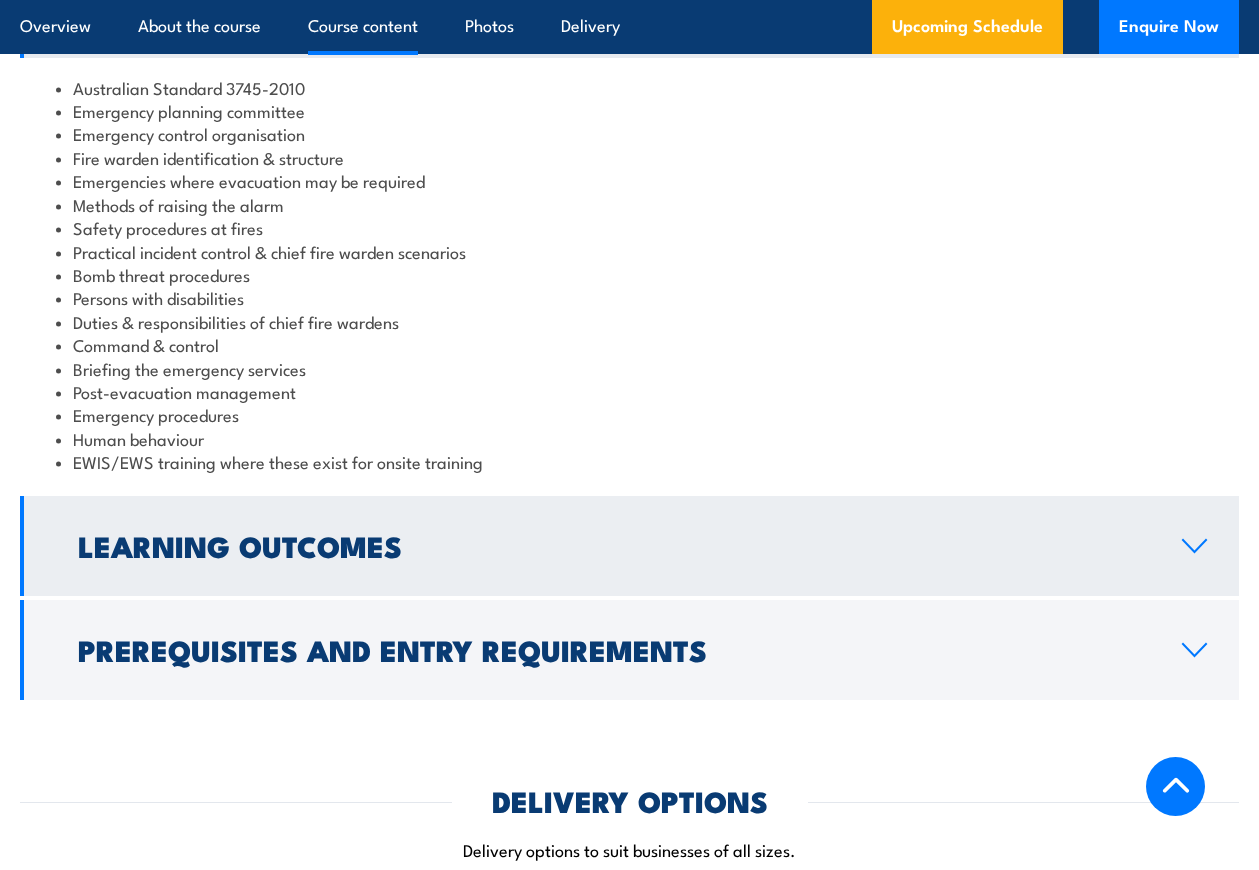 click on "Learning Outcomes" at bounding box center (629, 546) 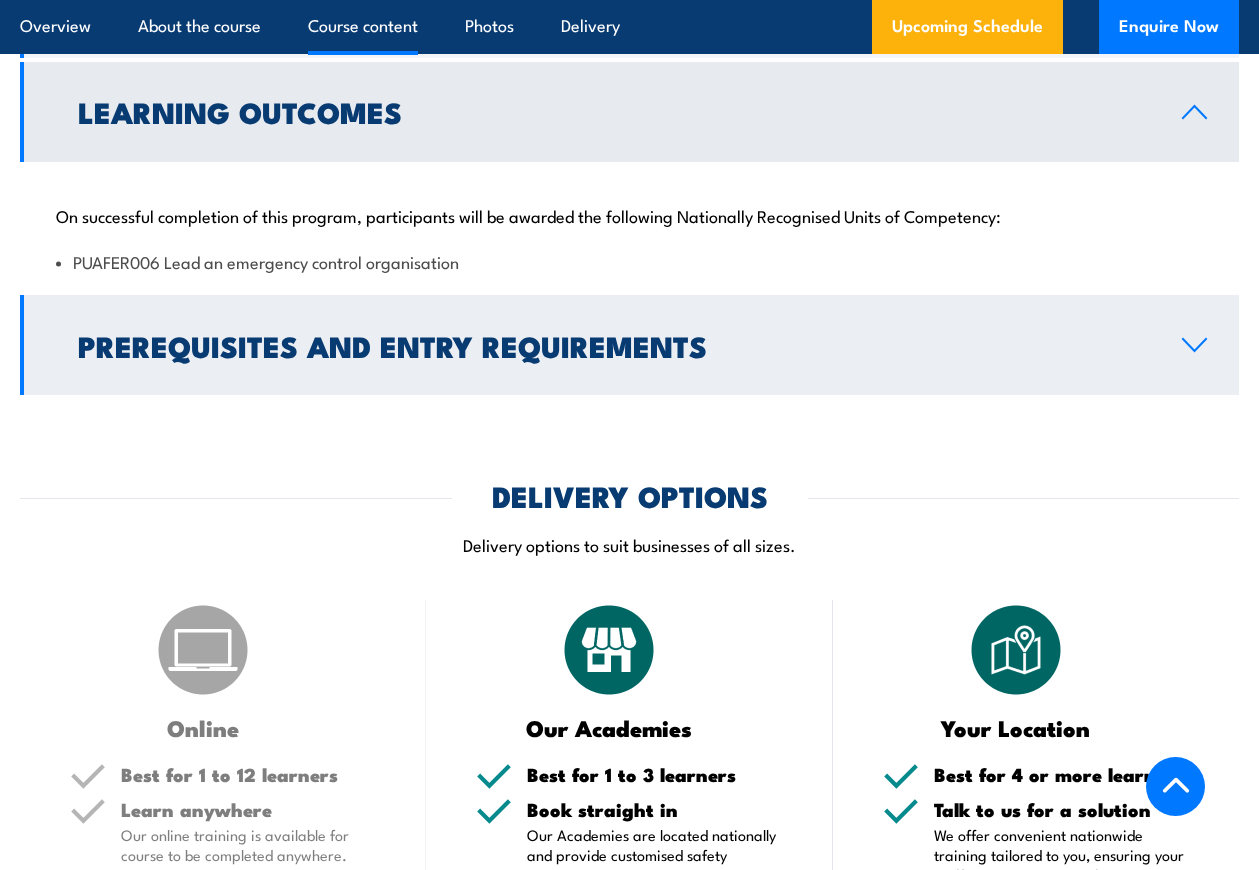 click on "Prerequisites and Entry Requirements" at bounding box center [629, 345] 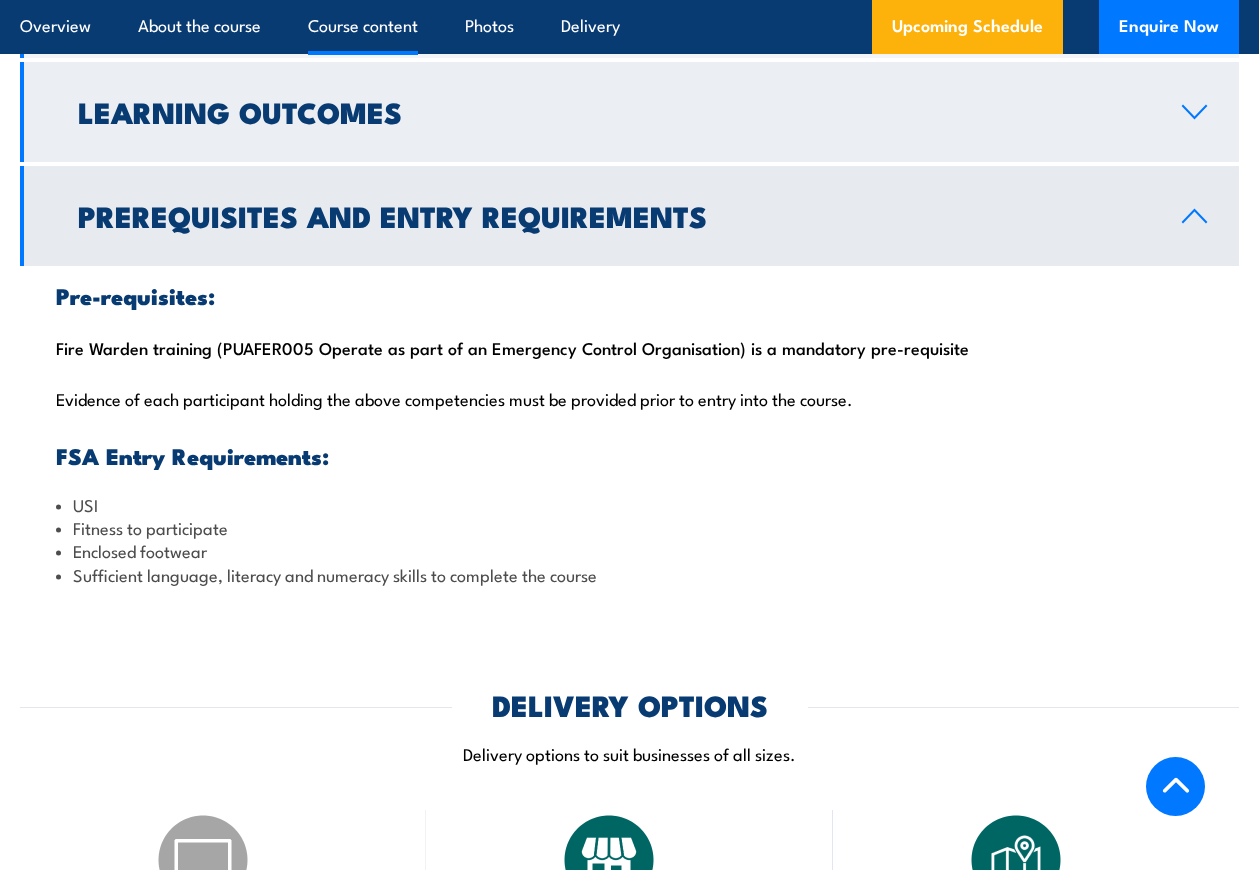 click 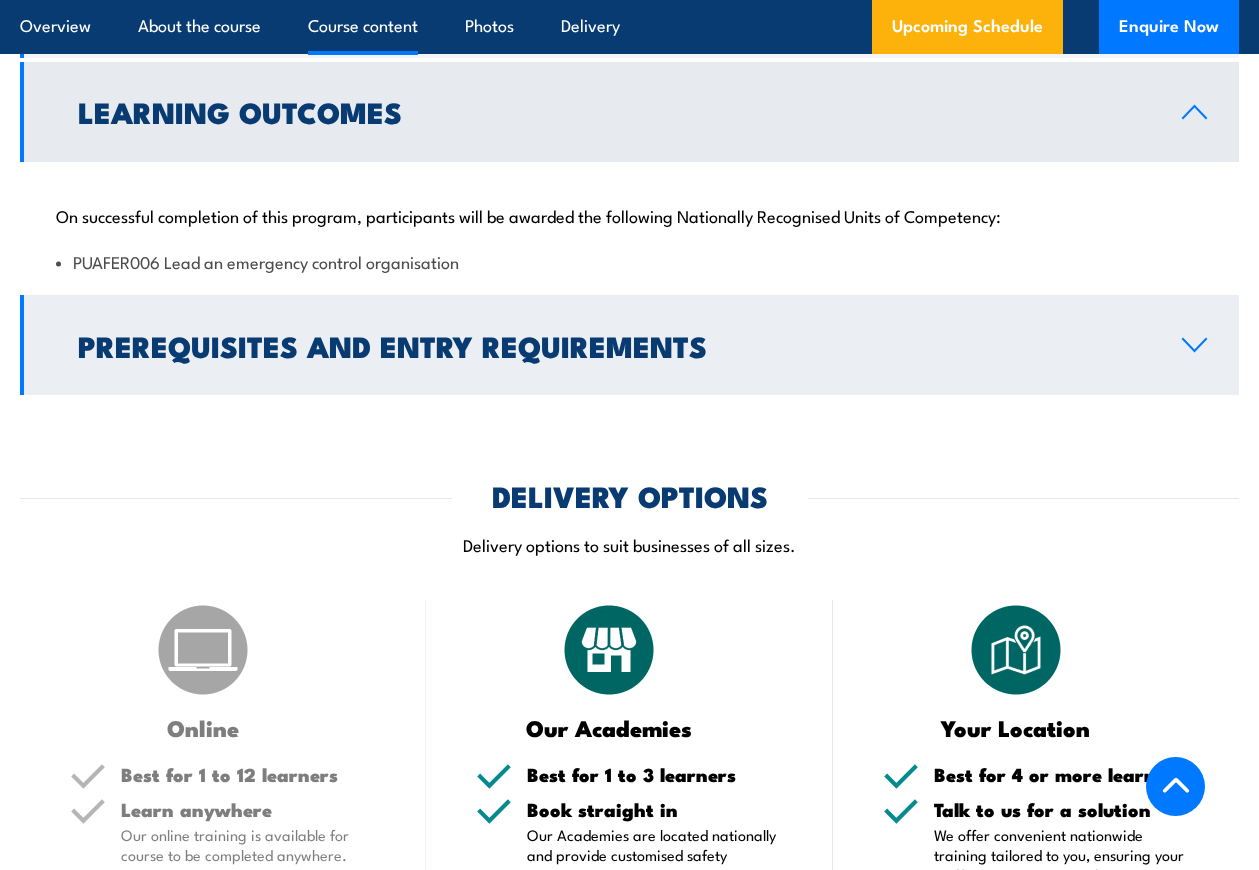 click on "Prerequisites and Entry Requirements" at bounding box center (629, 345) 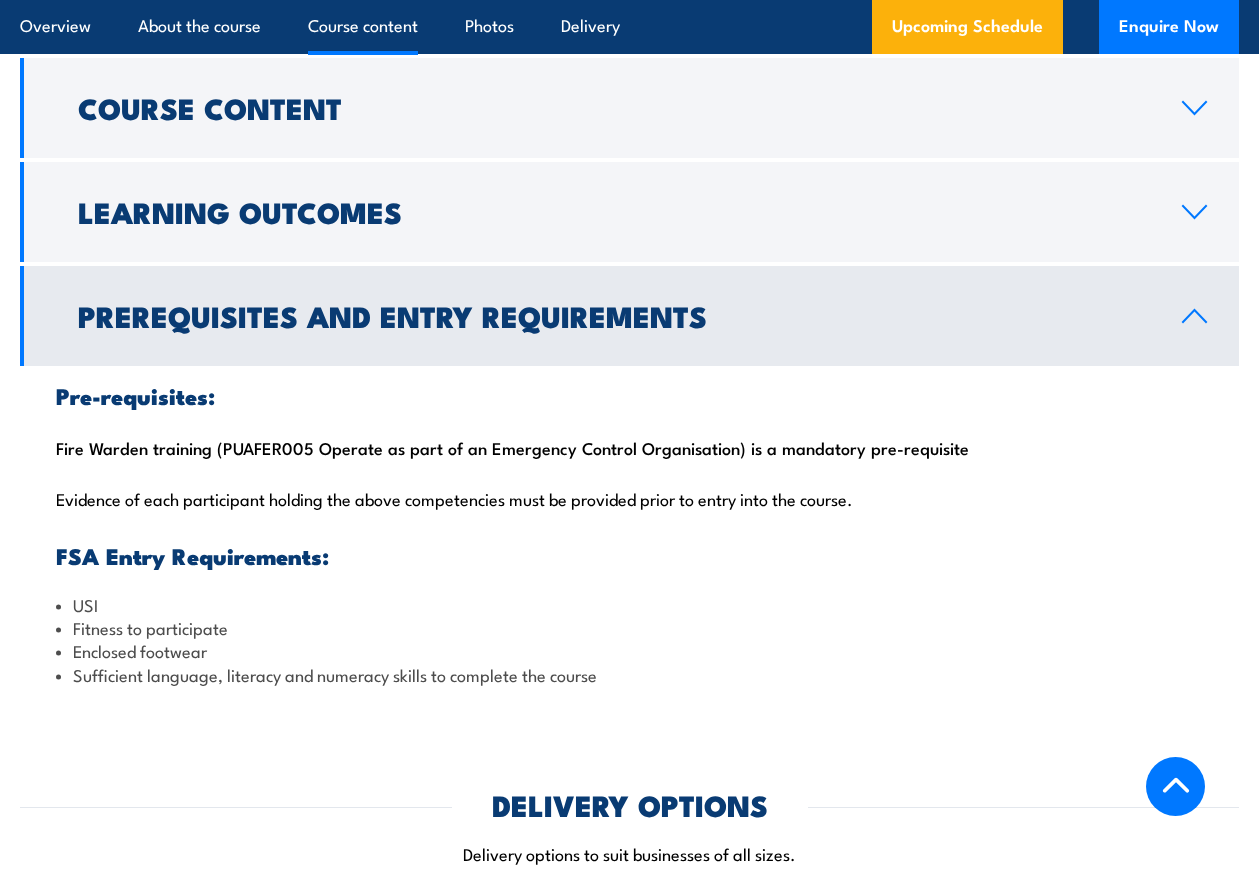 scroll, scrollTop: 1736, scrollLeft: 0, axis: vertical 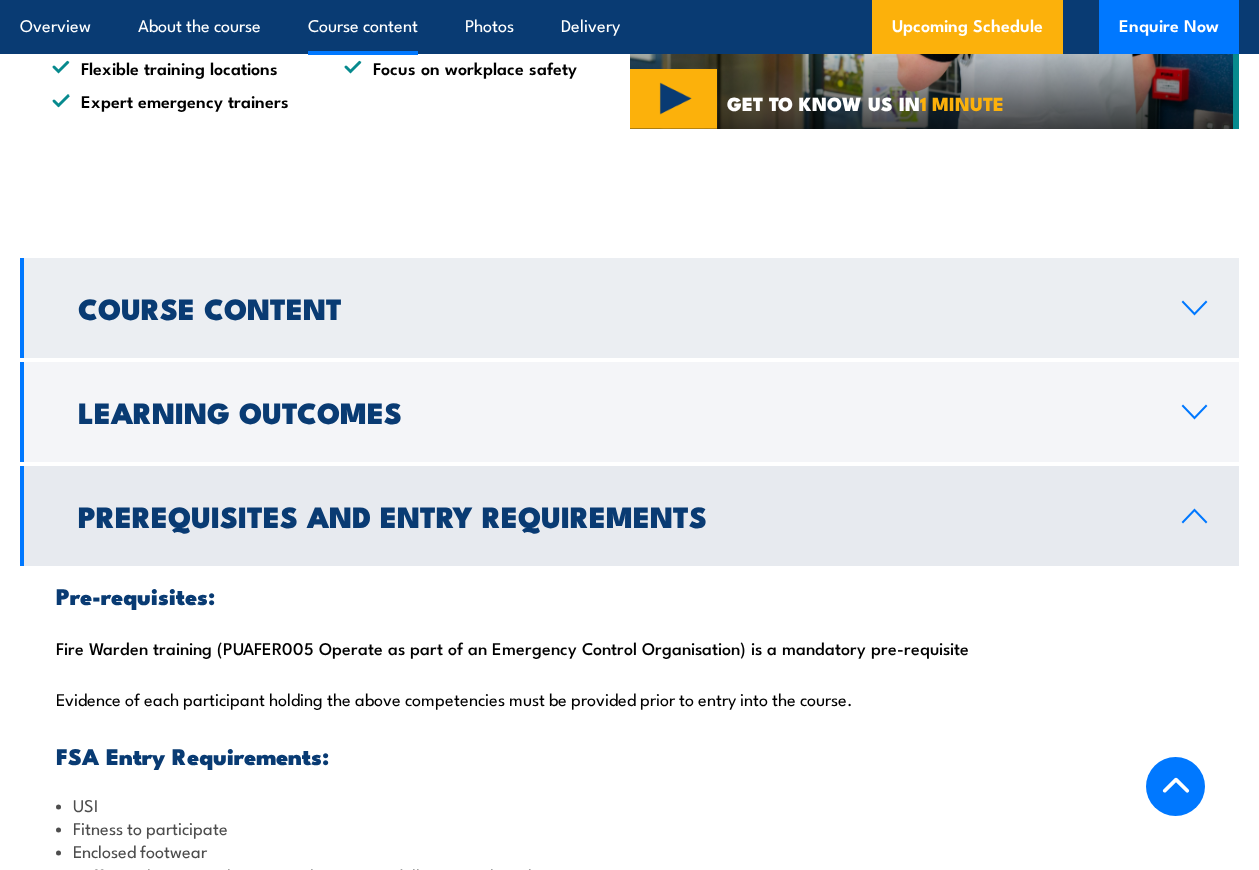 click on "Course Content" at bounding box center (629, 308) 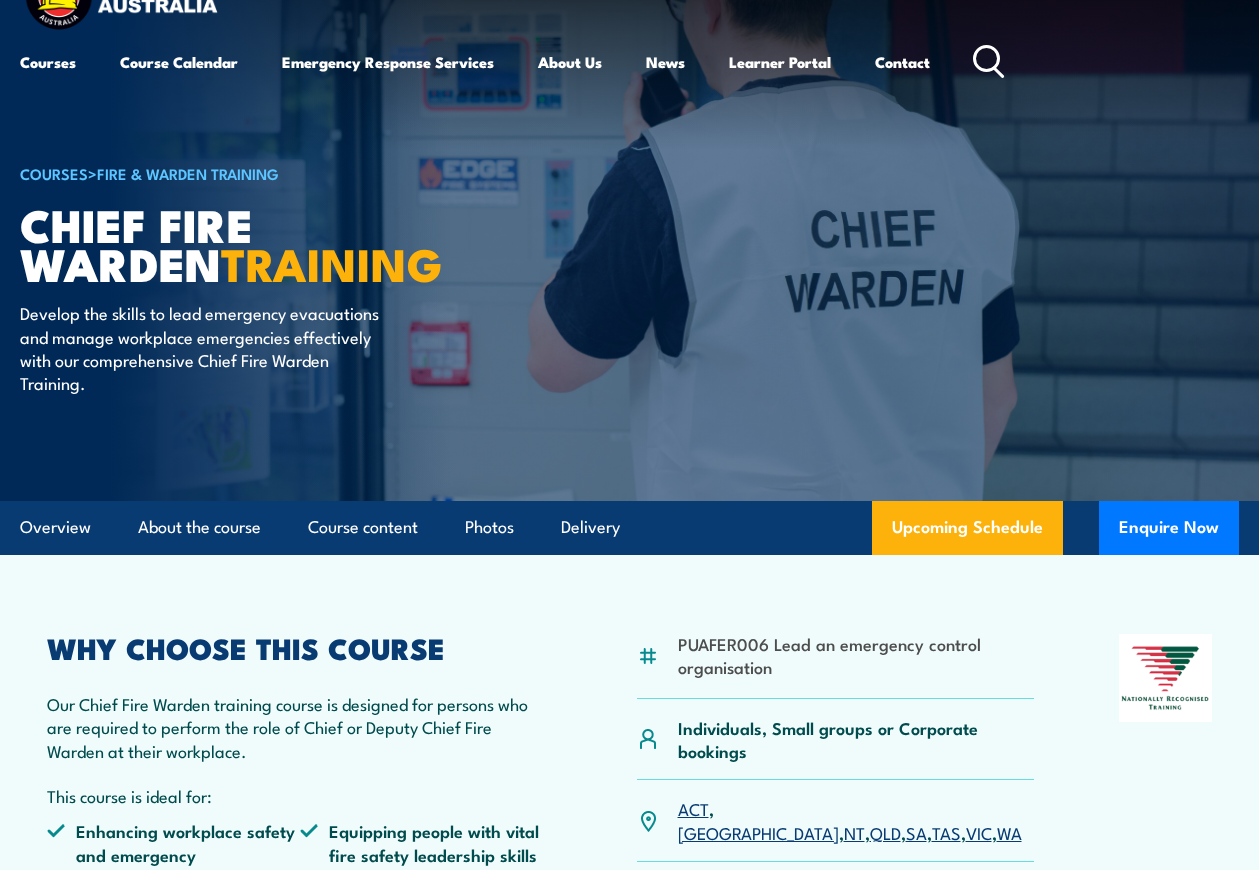 scroll, scrollTop: 0, scrollLeft: 0, axis: both 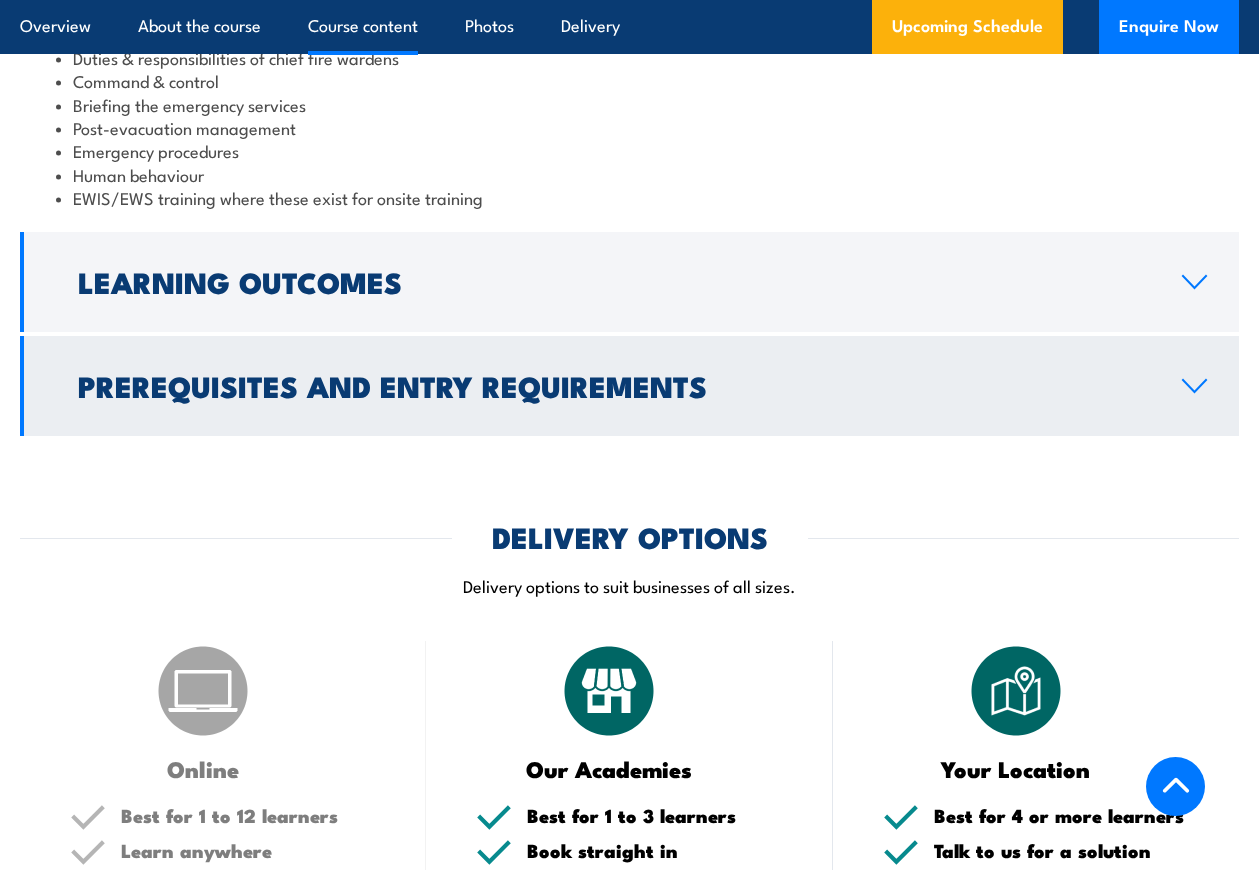 drag, startPoint x: 1185, startPoint y: 264, endPoint x: 1165, endPoint y: 285, distance: 29 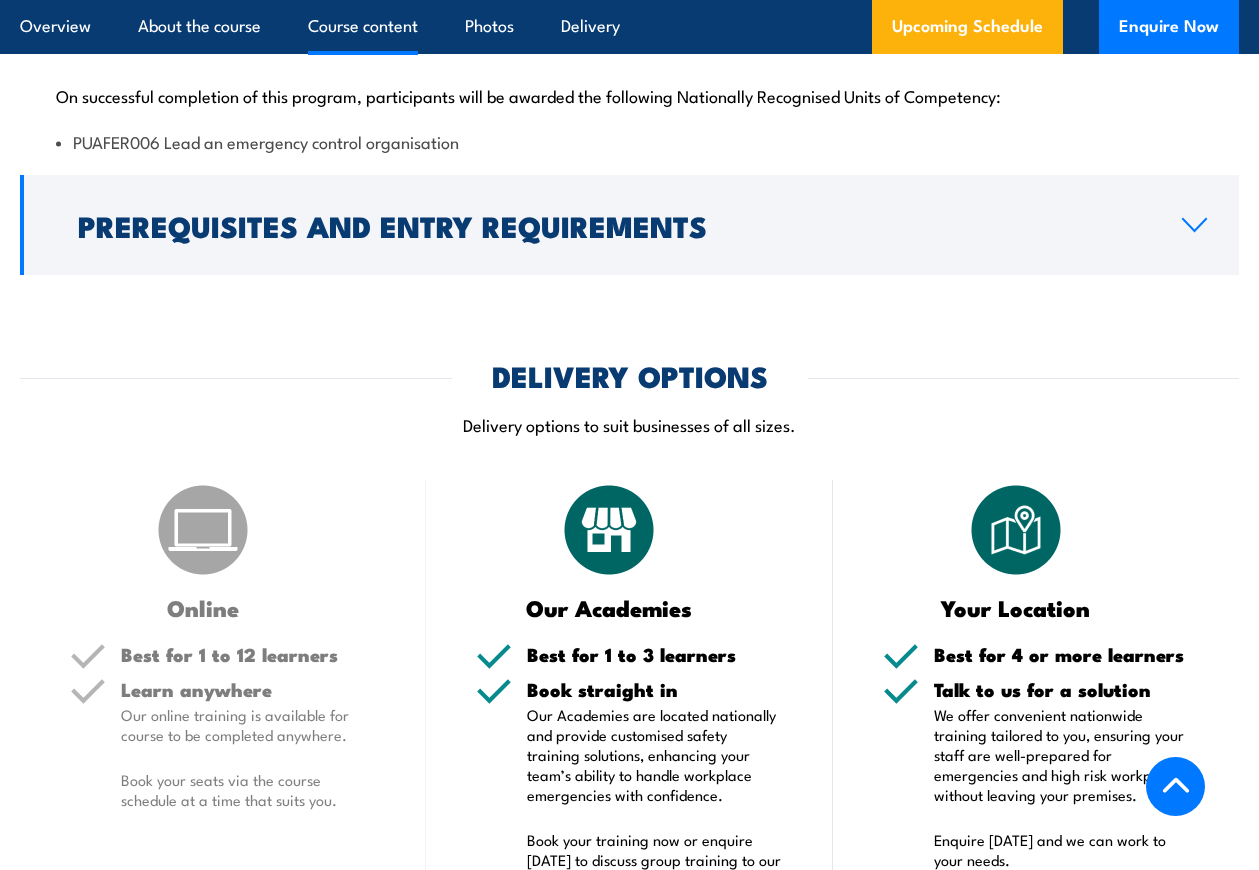 scroll, scrollTop: 1856, scrollLeft: 0, axis: vertical 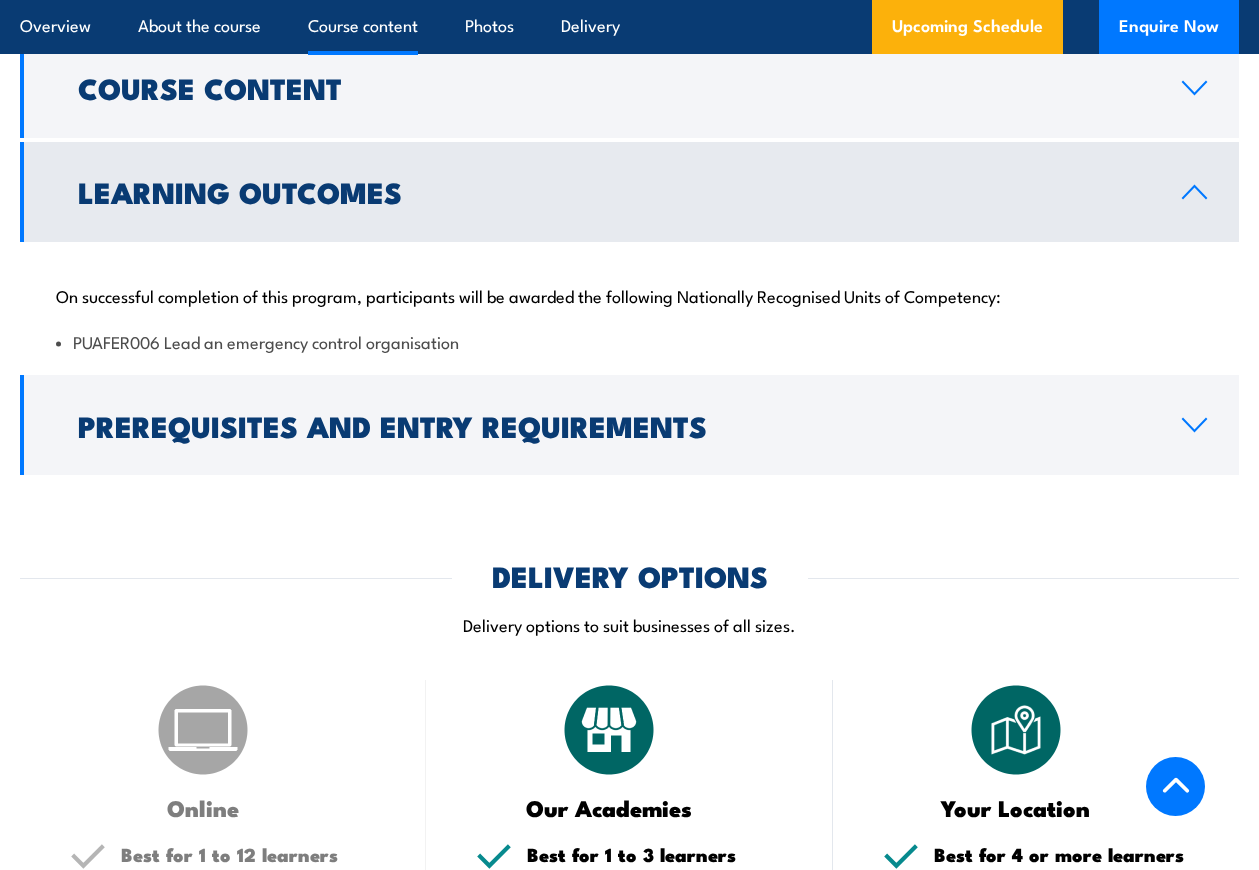 click 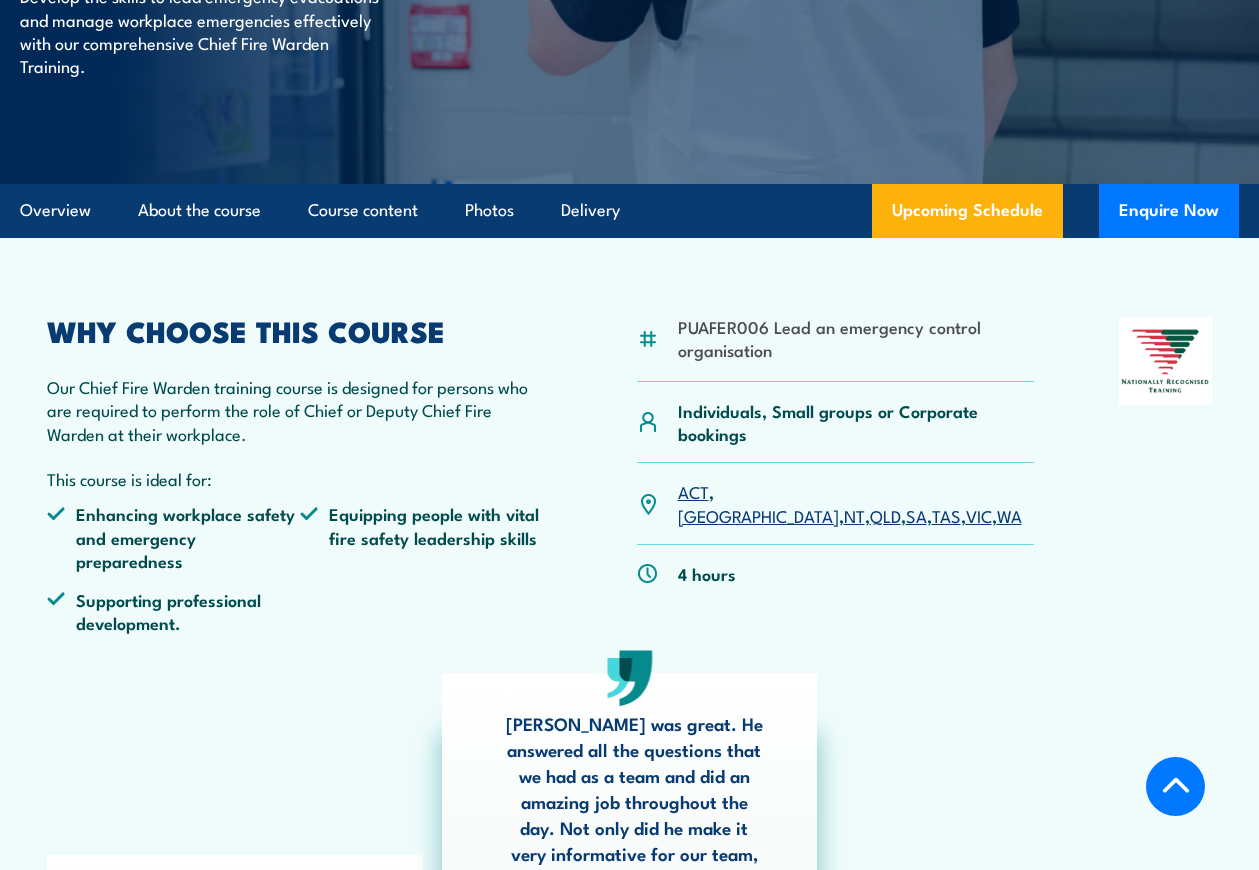 scroll, scrollTop: 356, scrollLeft: 0, axis: vertical 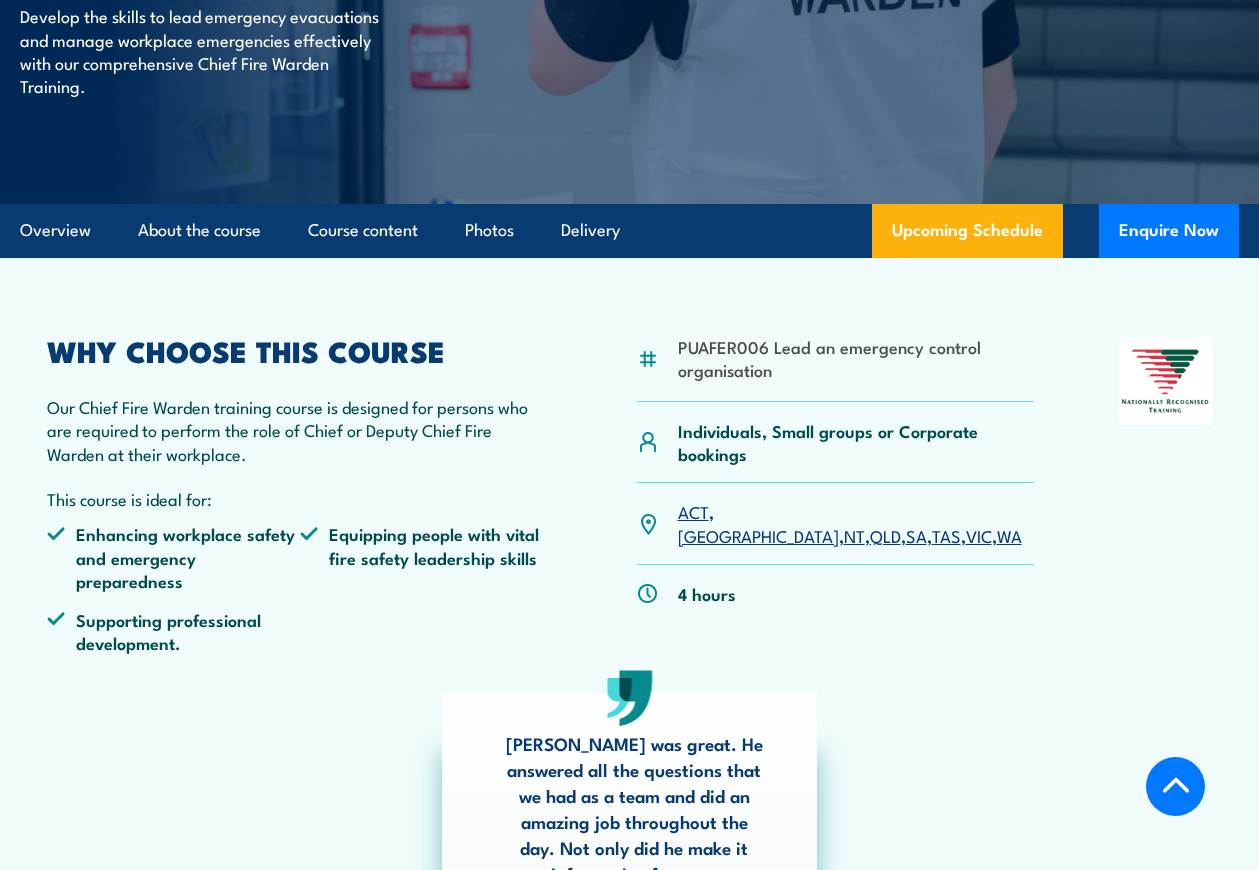 click on "VIC" at bounding box center [979, 535] 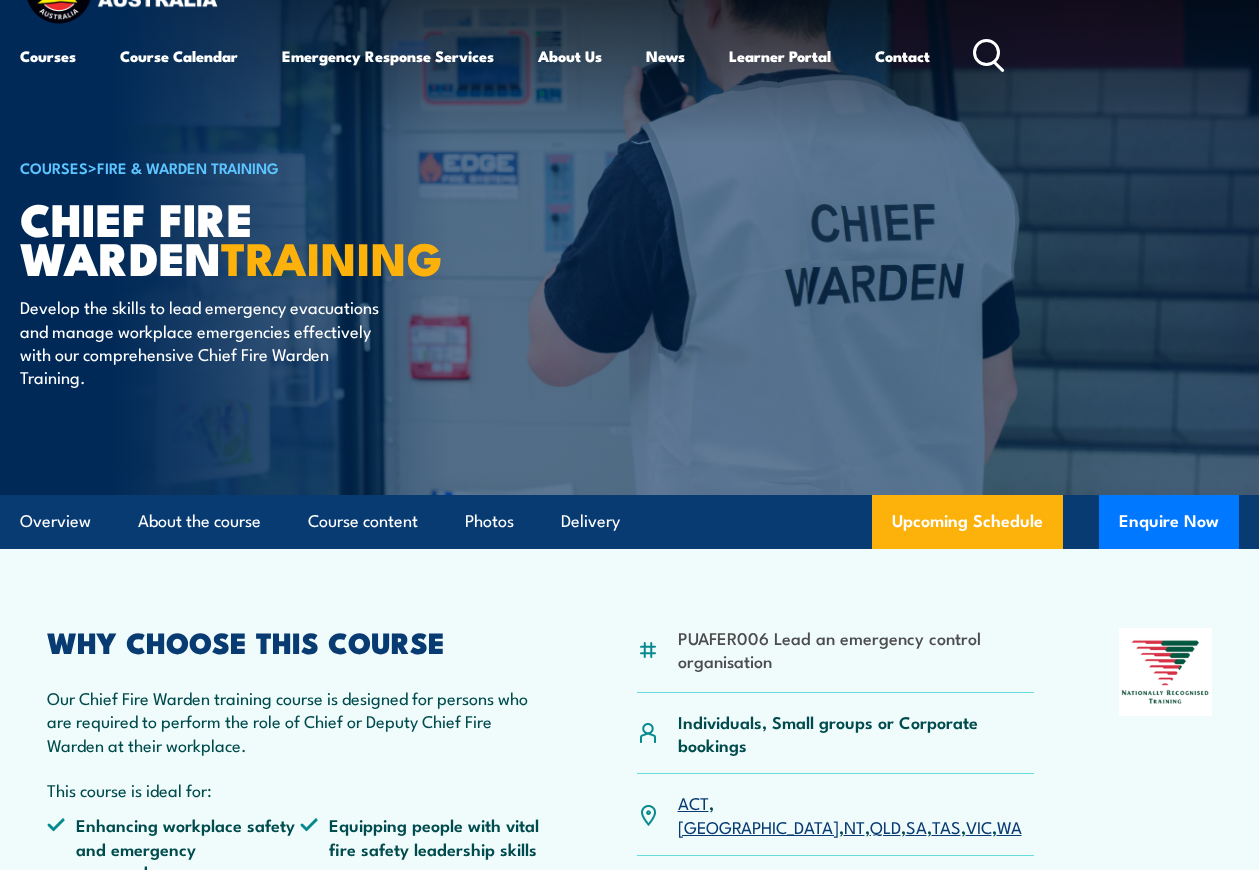 scroll, scrollTop: 100, scrollLeft: 0, axis: vertical 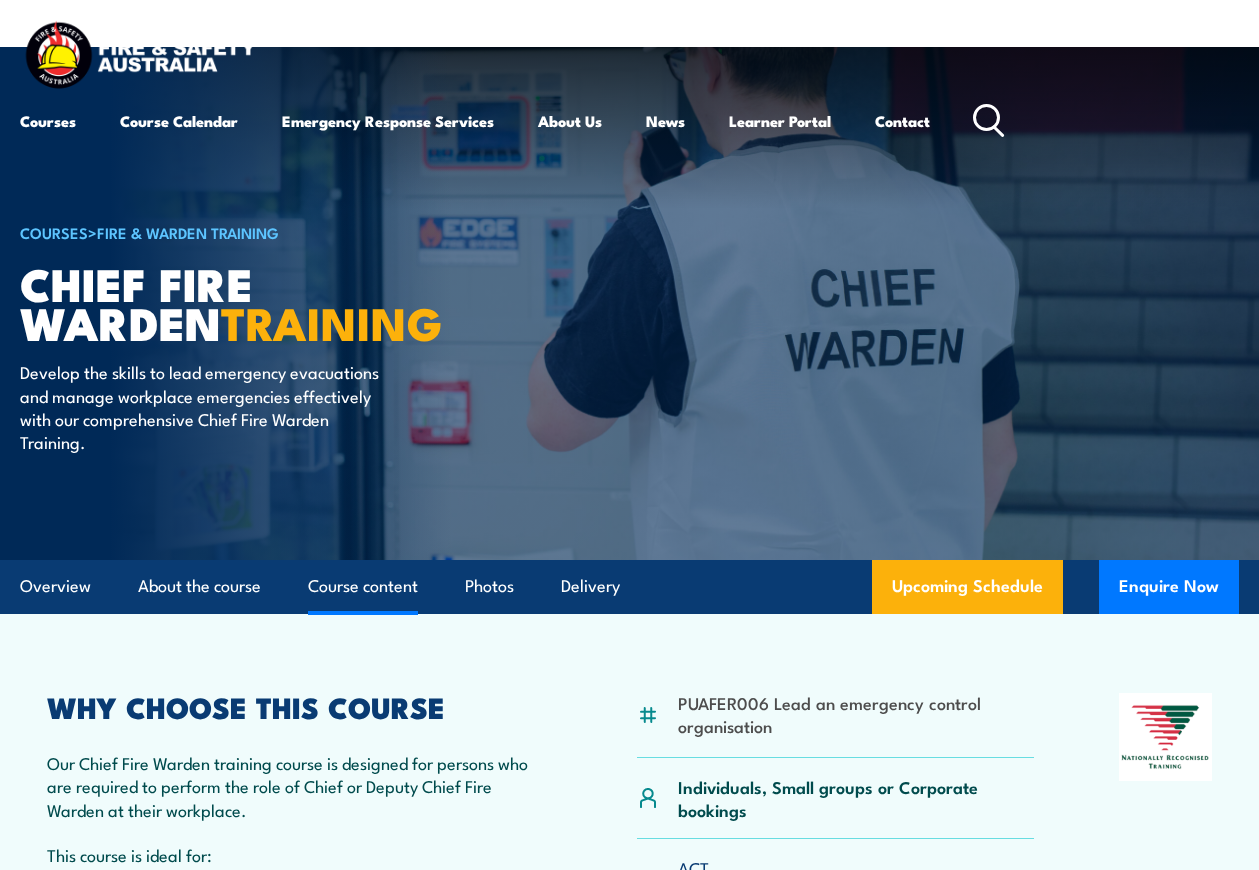 click on "Course content" at bounding box center (363, 586) 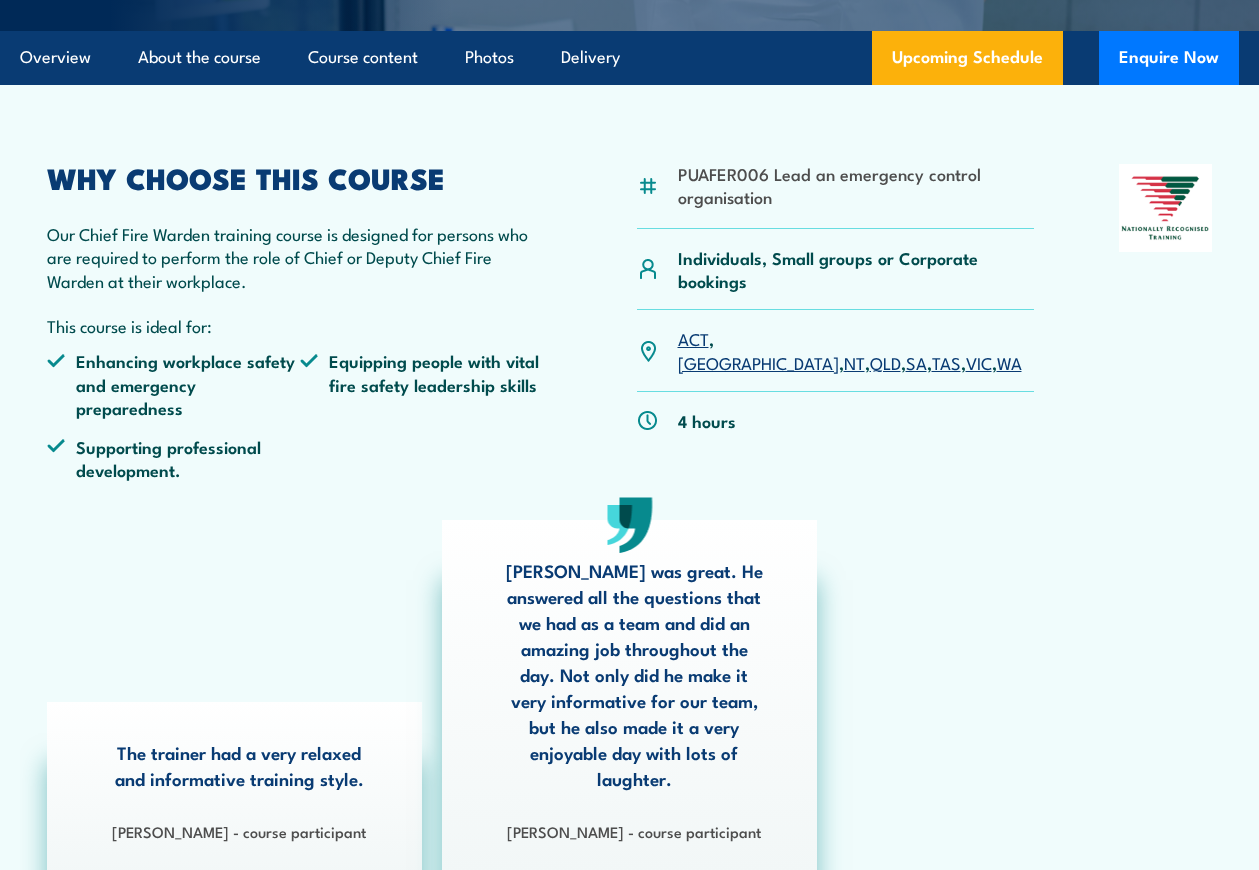 scroll, scrollTop: 44, scrollLeft: 0, axis: vertical 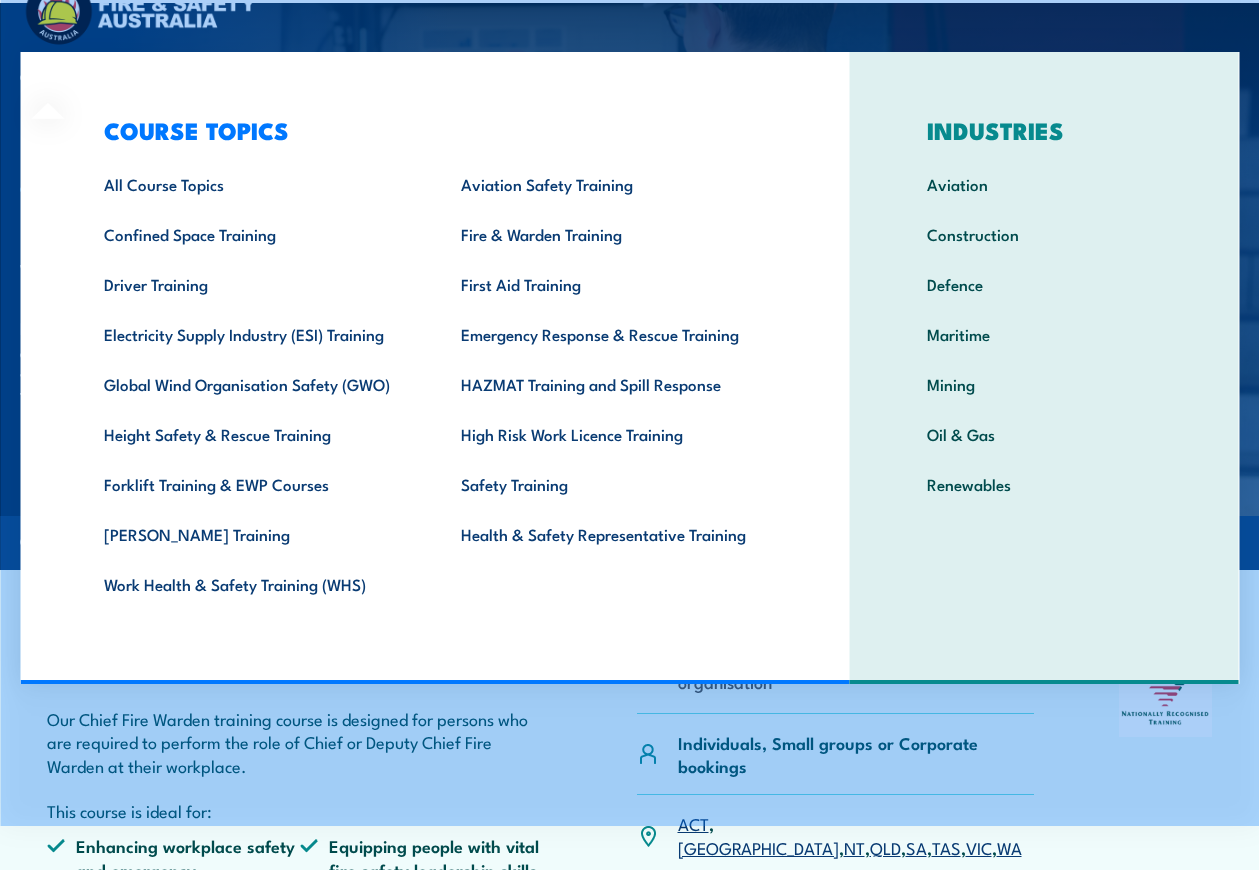 click on "COURSE TOPICS
All Course Topics
Aviation Safety Training Confined Space Training Fire & Warden Training Driver Training First Aid Training Electricity Supply Industry (ESI) Training Emergency Response & Rescue Training Global Wind Organisation Safety (GWO) HAZMAT Training and Spill Response Height Safety & Rescue Training High Risk Work Licence Training Forklift Training & EWP Courses Safety Training [PERSON_NAME] Training Health & Safety Representative Training Work Health & Safety Training (WHS)" at bounding box center [435, 368] 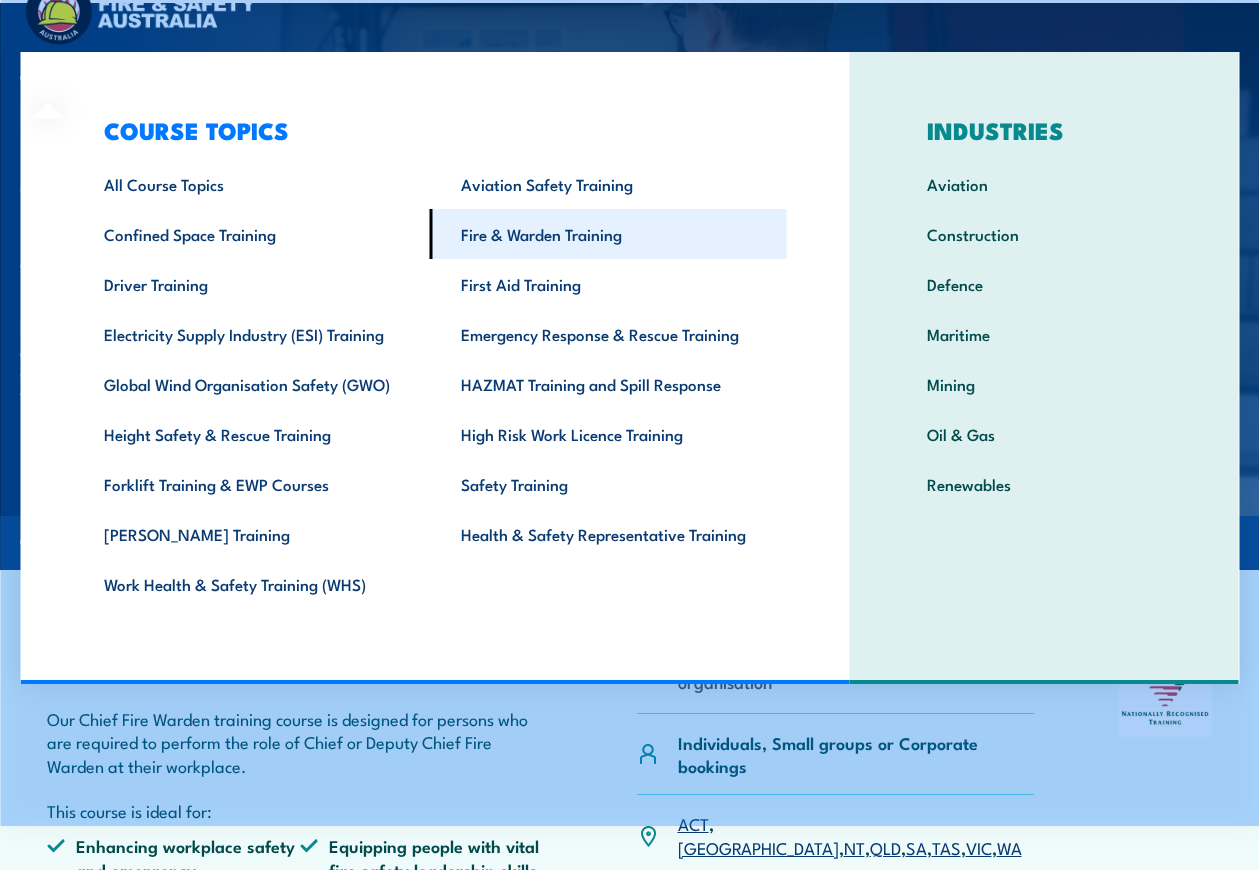 click on "Fire & Warden Training" at bounding box center (608, 234) 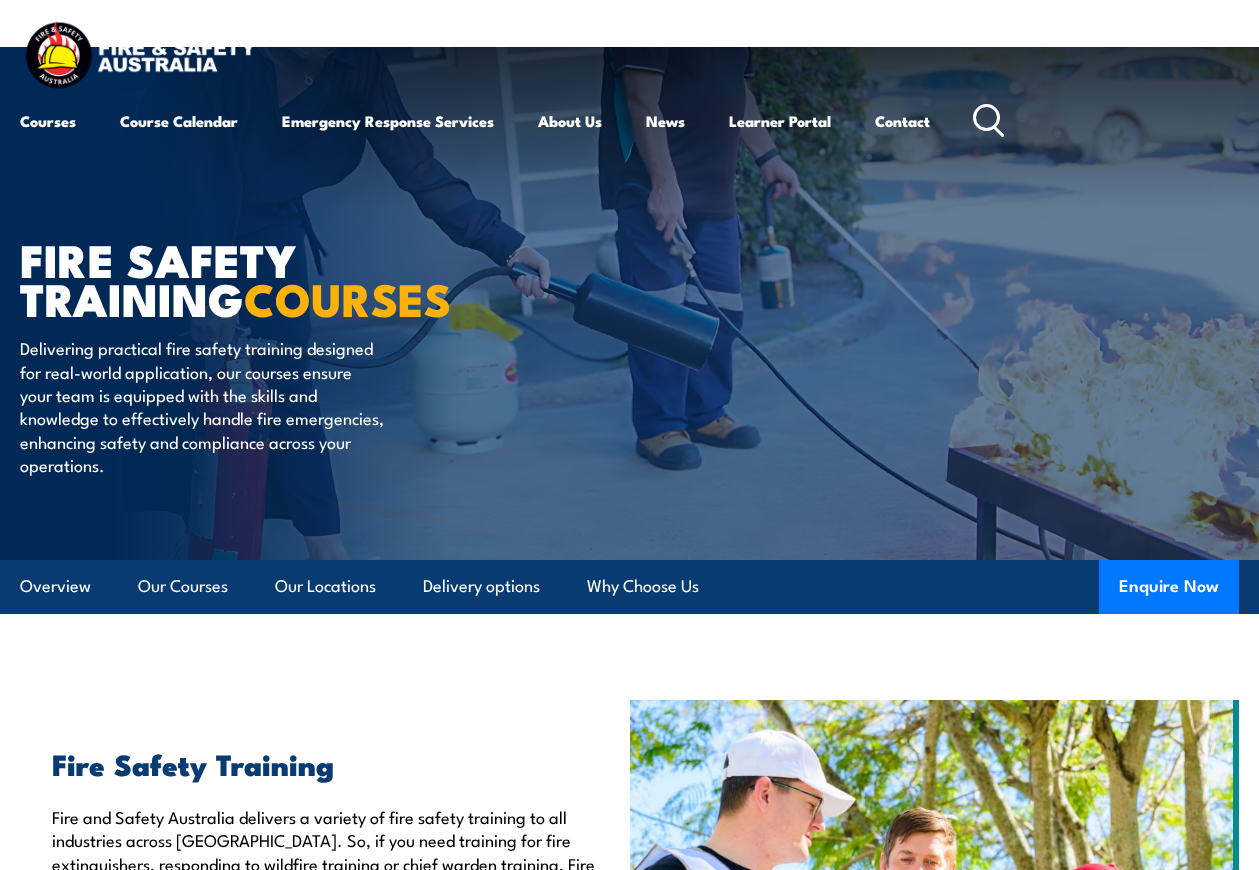 scroll, scrollTop: 0, scrollLeft: 0, axis: both 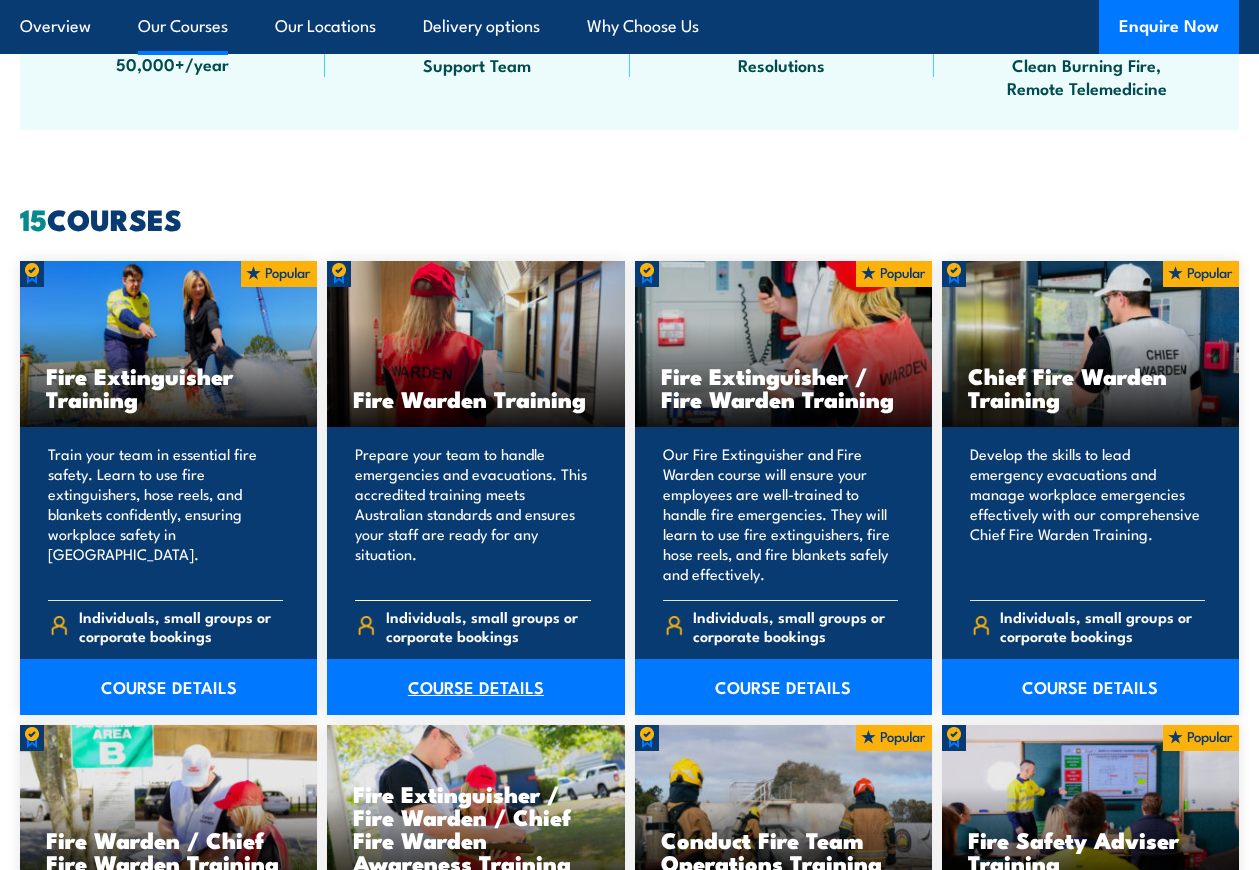 click on "COURSE DETAILS" at bounding box center (475, 687) 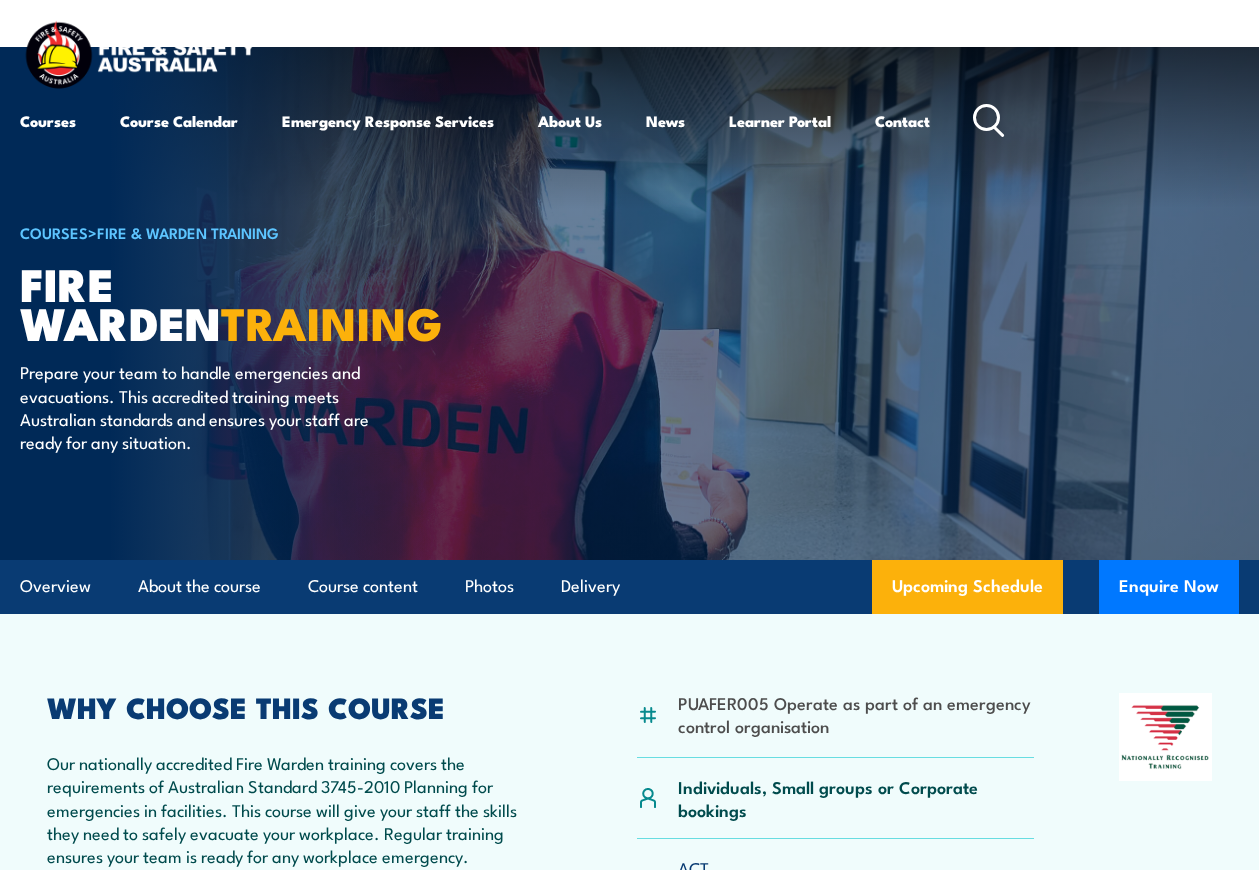 scroll, scrollTop: 0, scrollLeft: 0, axis: both 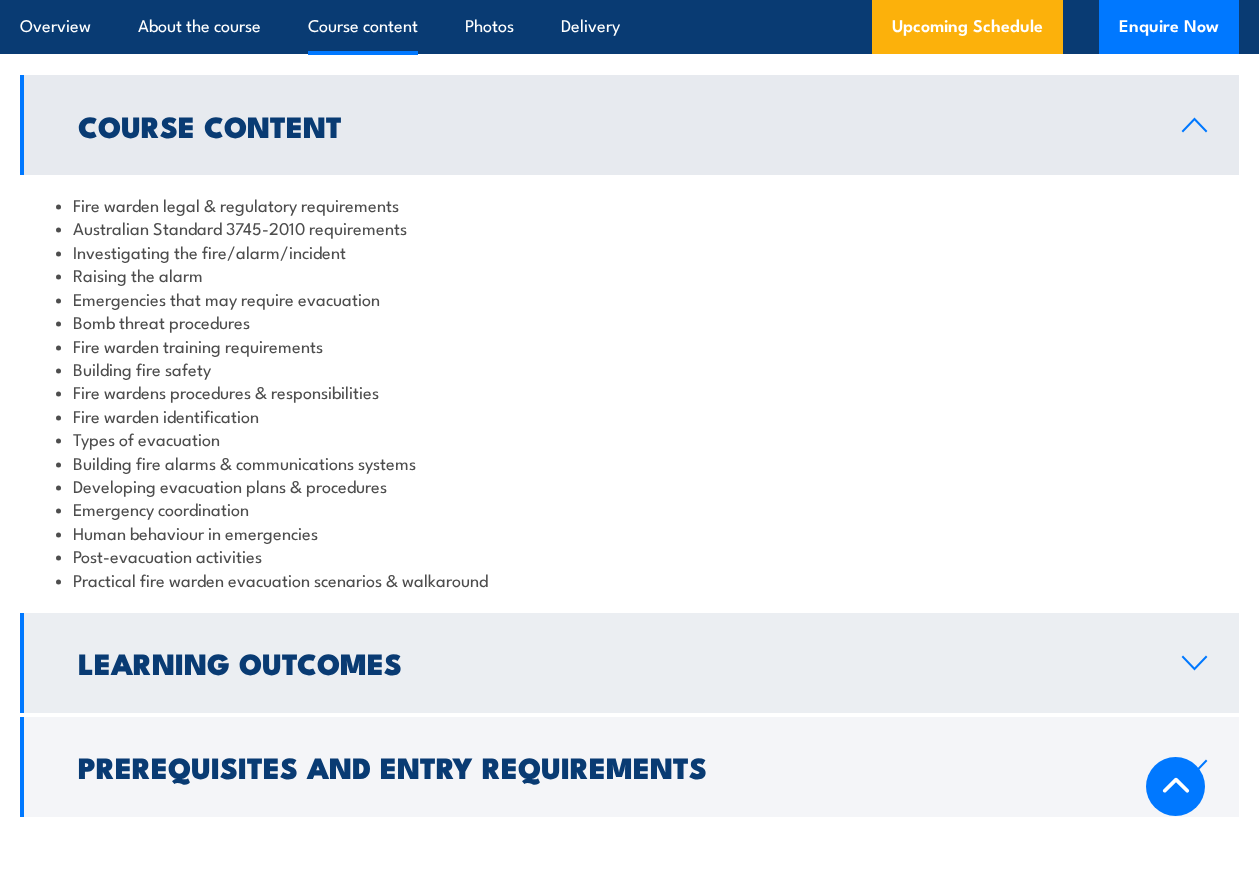 click 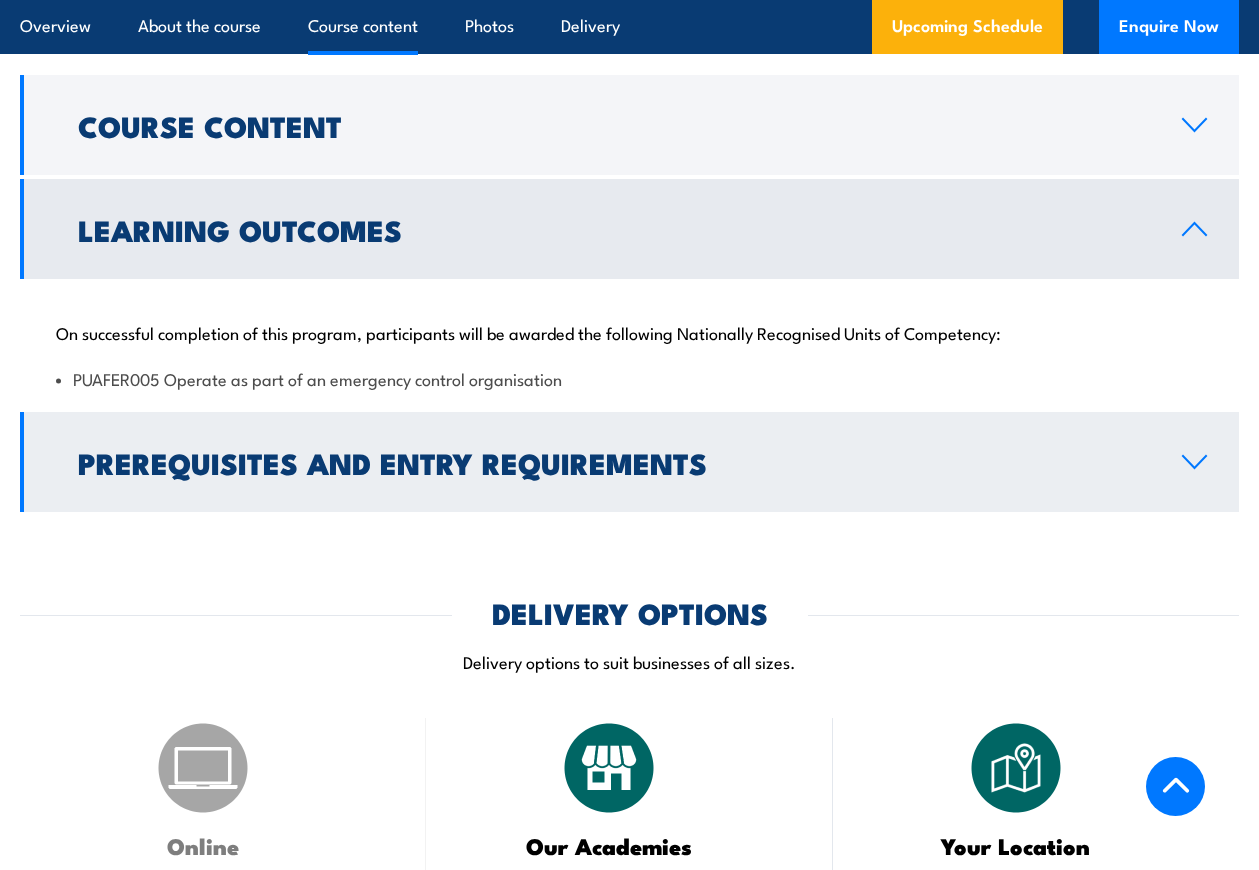 click 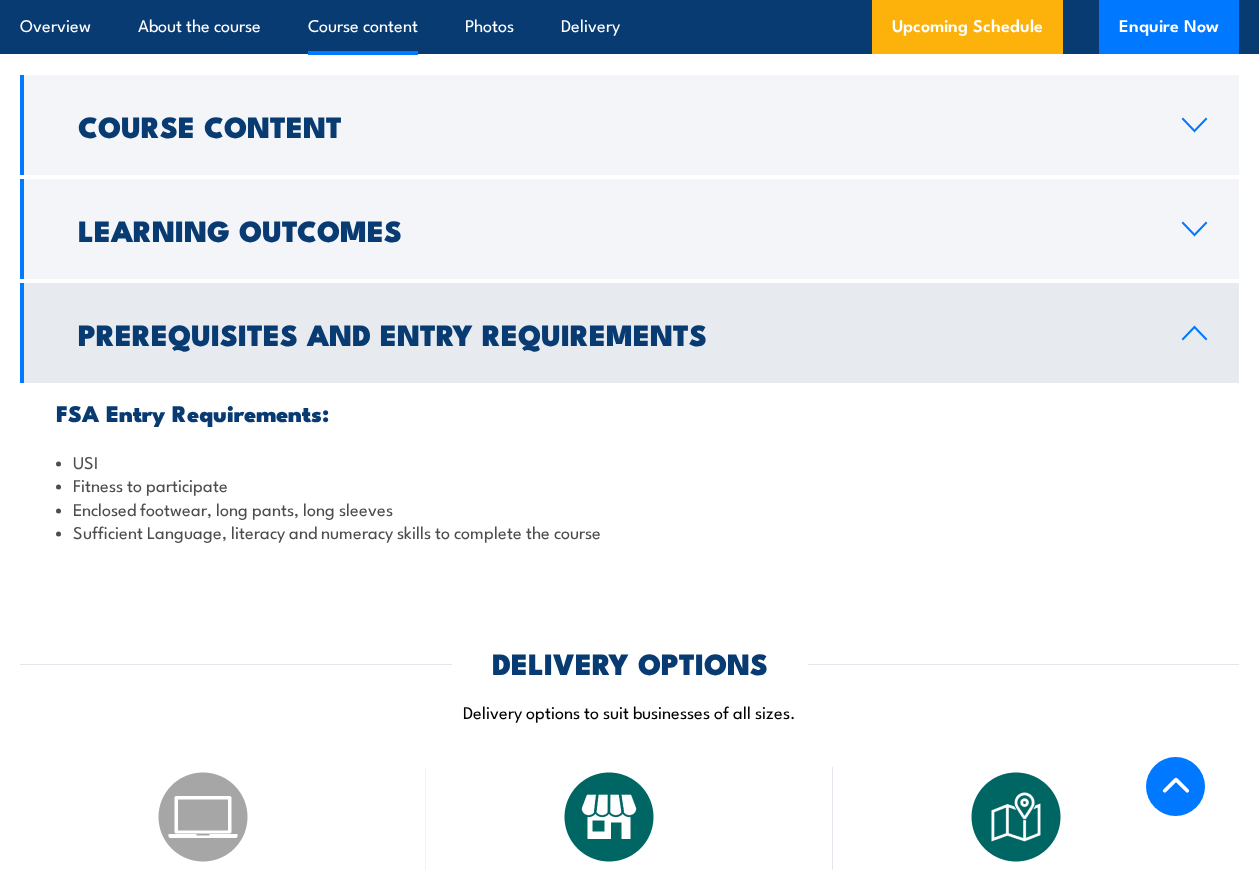 click 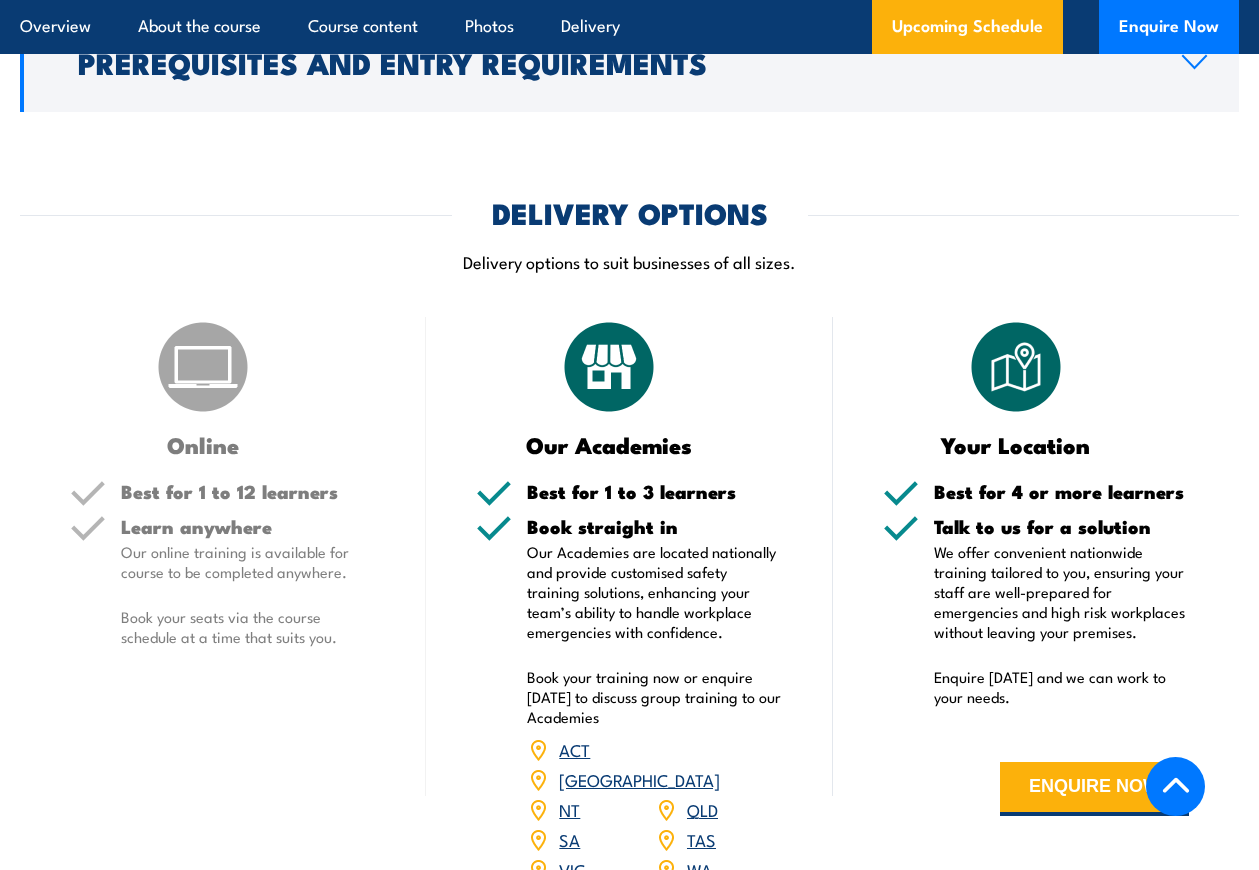 scroll, scrollTop: 2300, scrollLeft: 0, axis: vertical 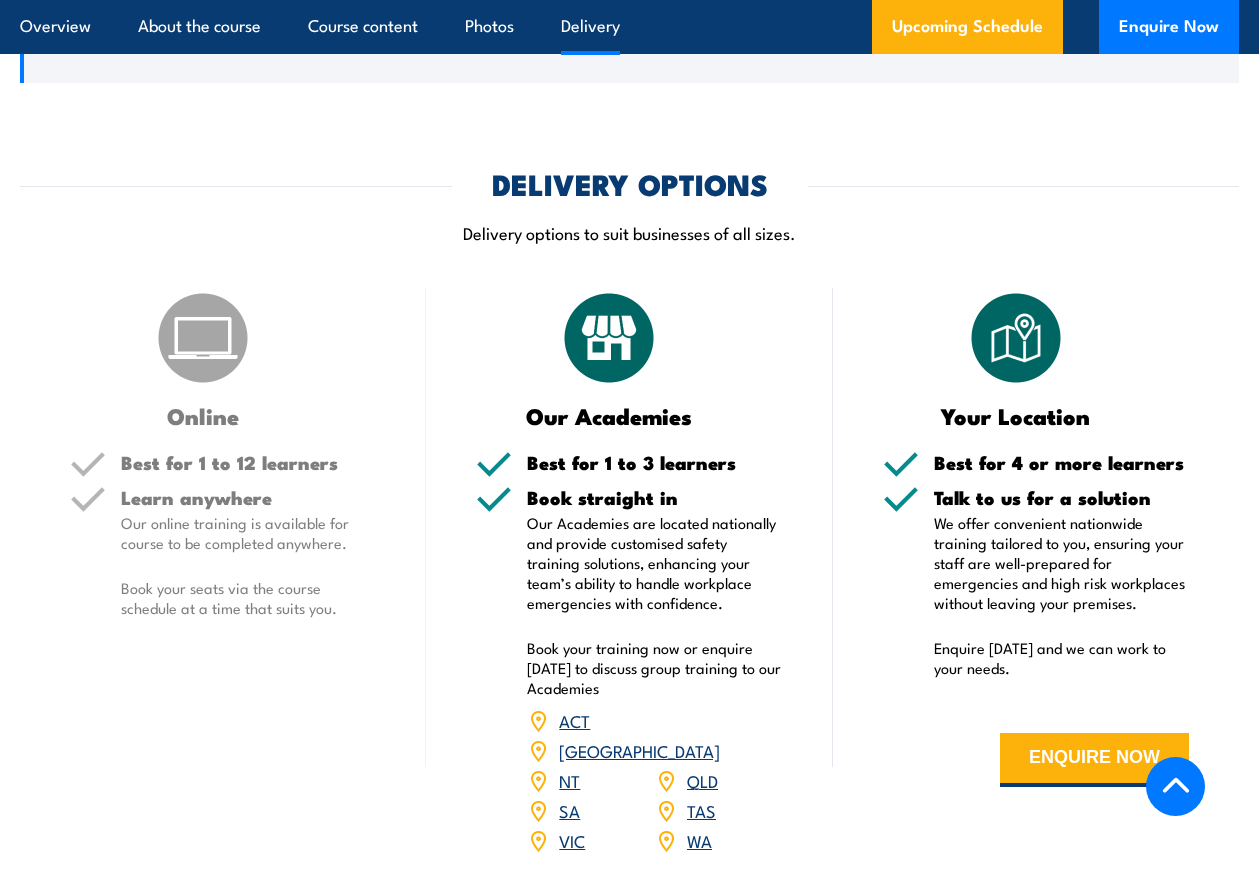 click on "VIC" at bounding box center (572, 840) 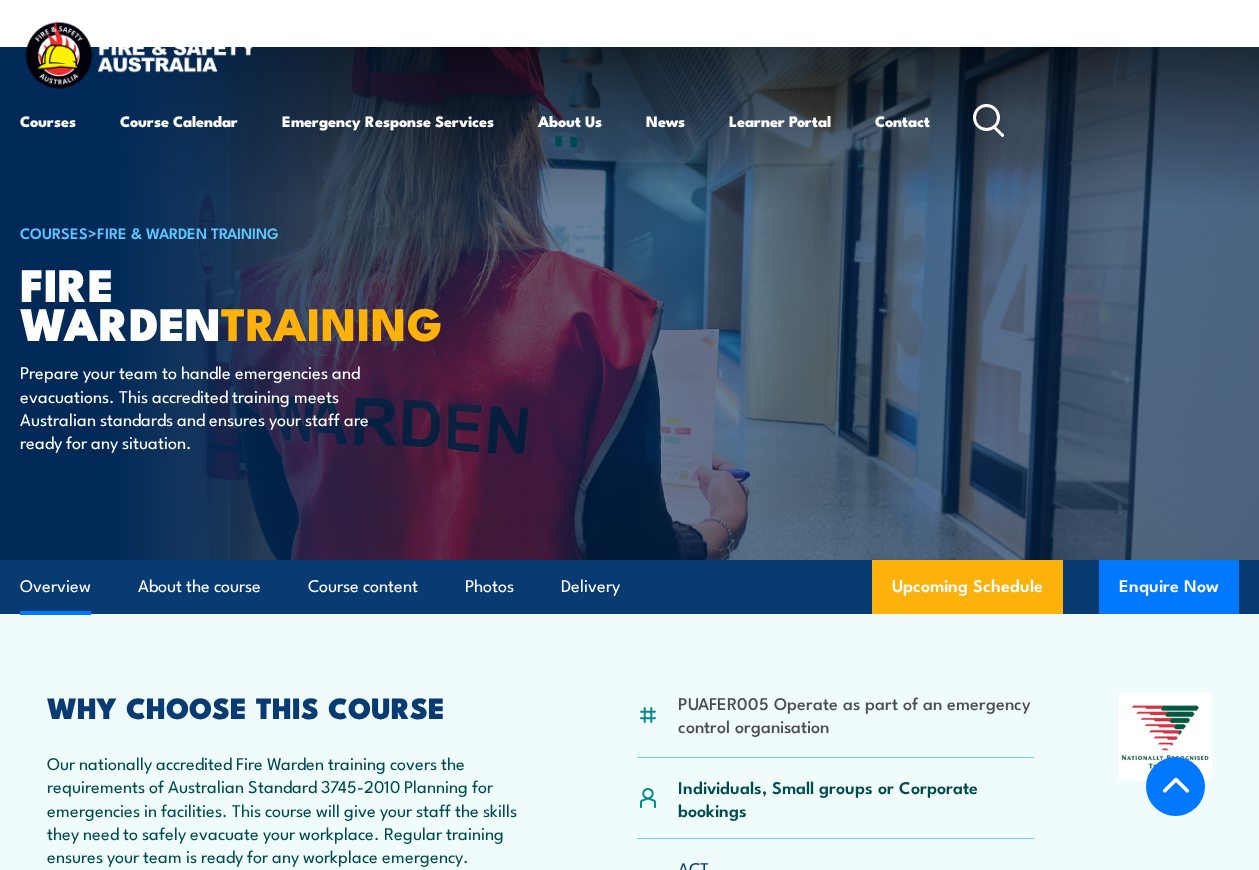 scroll, scrollTop: 2939, scrollLeft: 0, axis: vertical 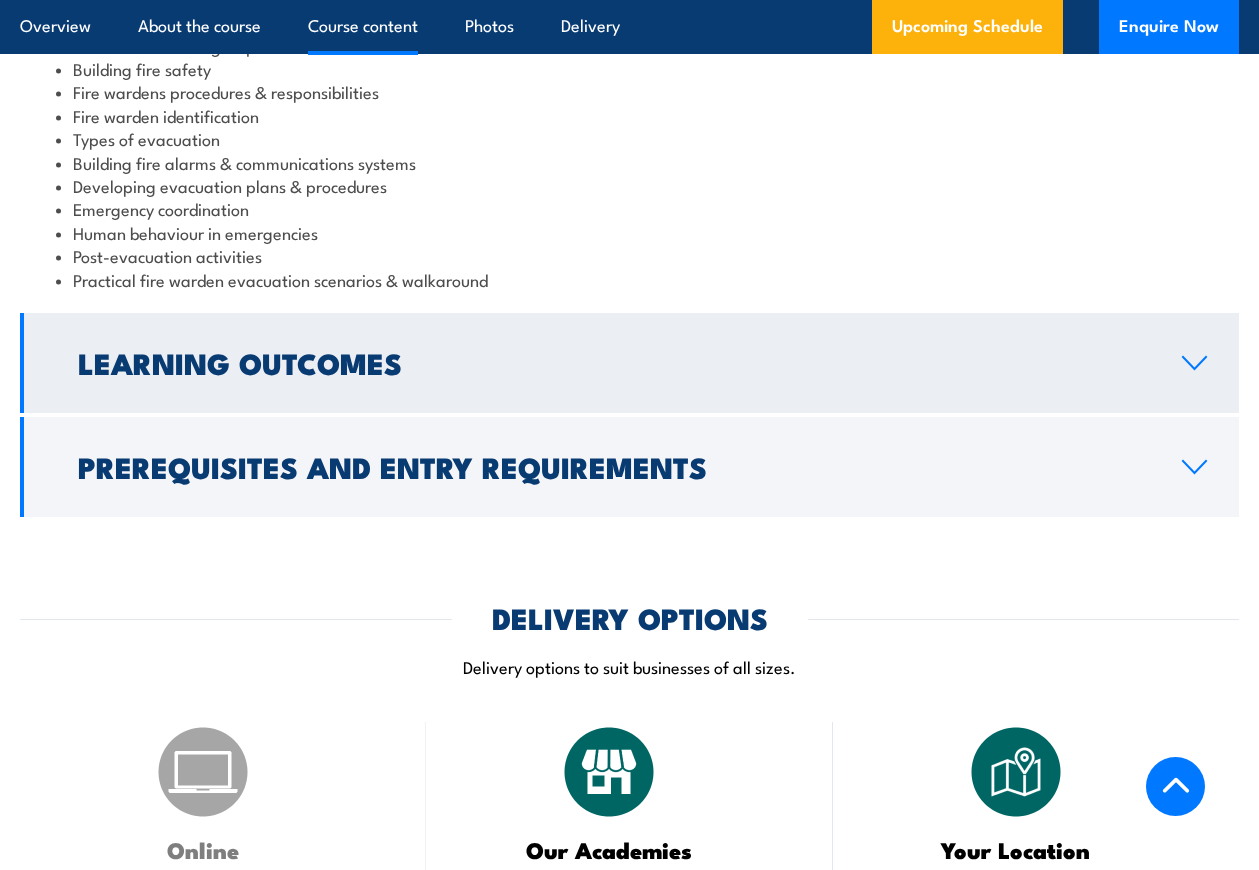 click 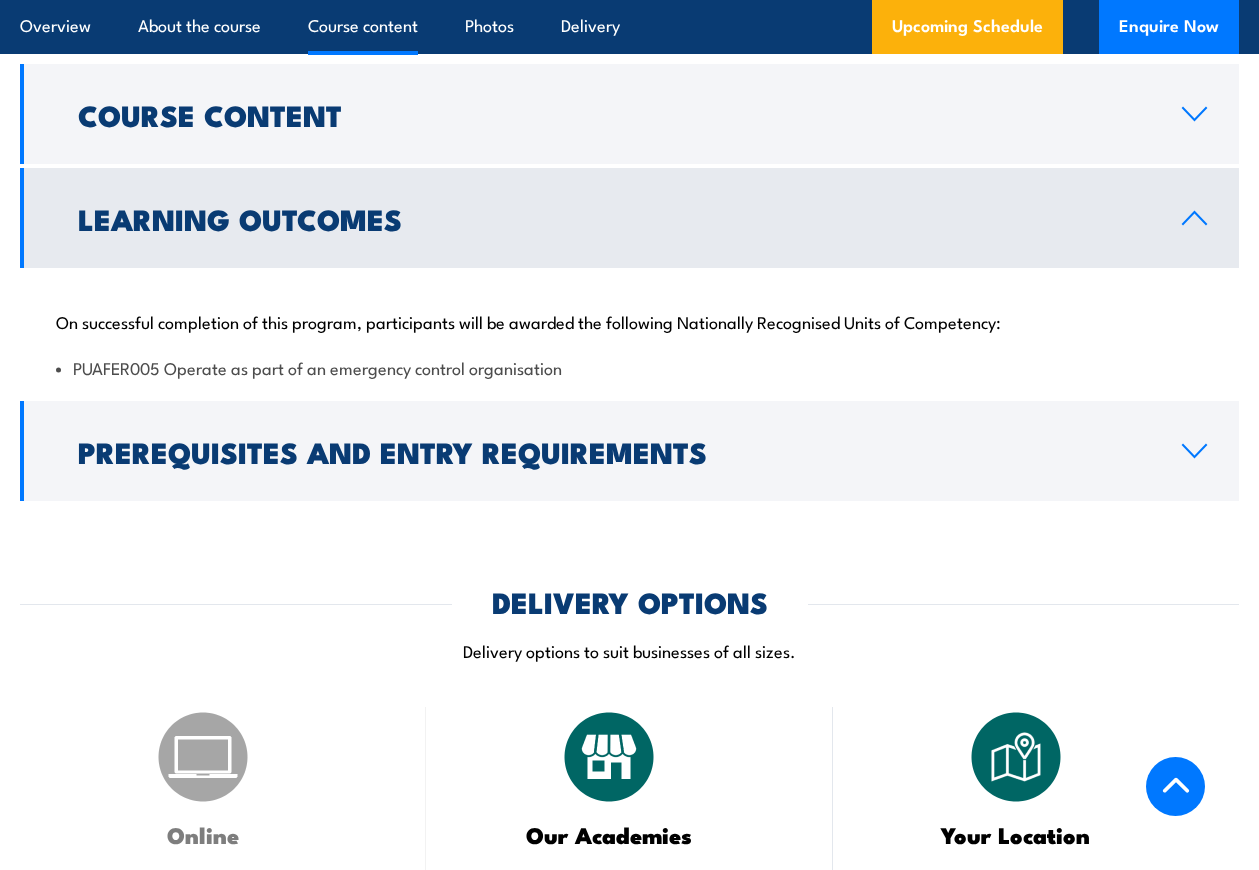 scroll, scrollTop: 2010, scrollLeft: 0, axis: vertical 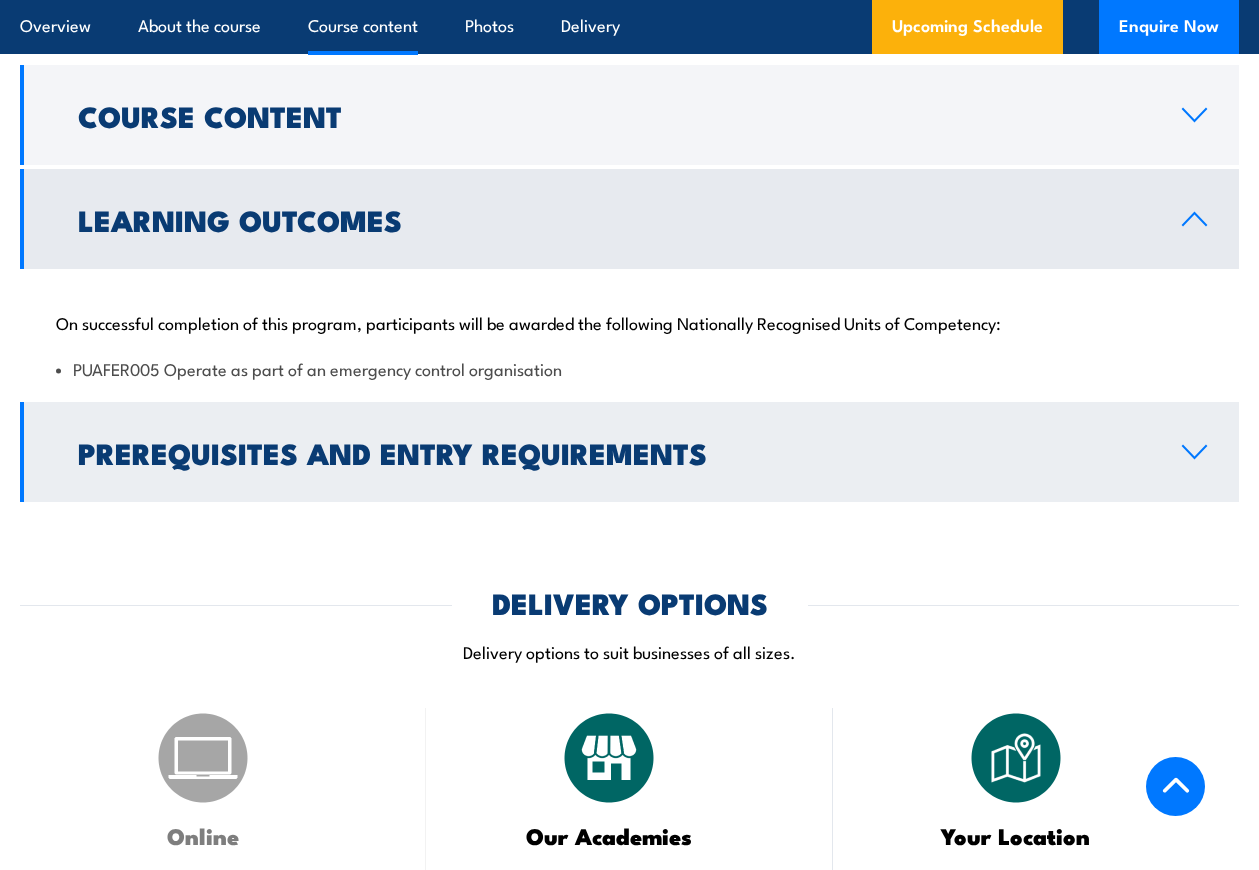click 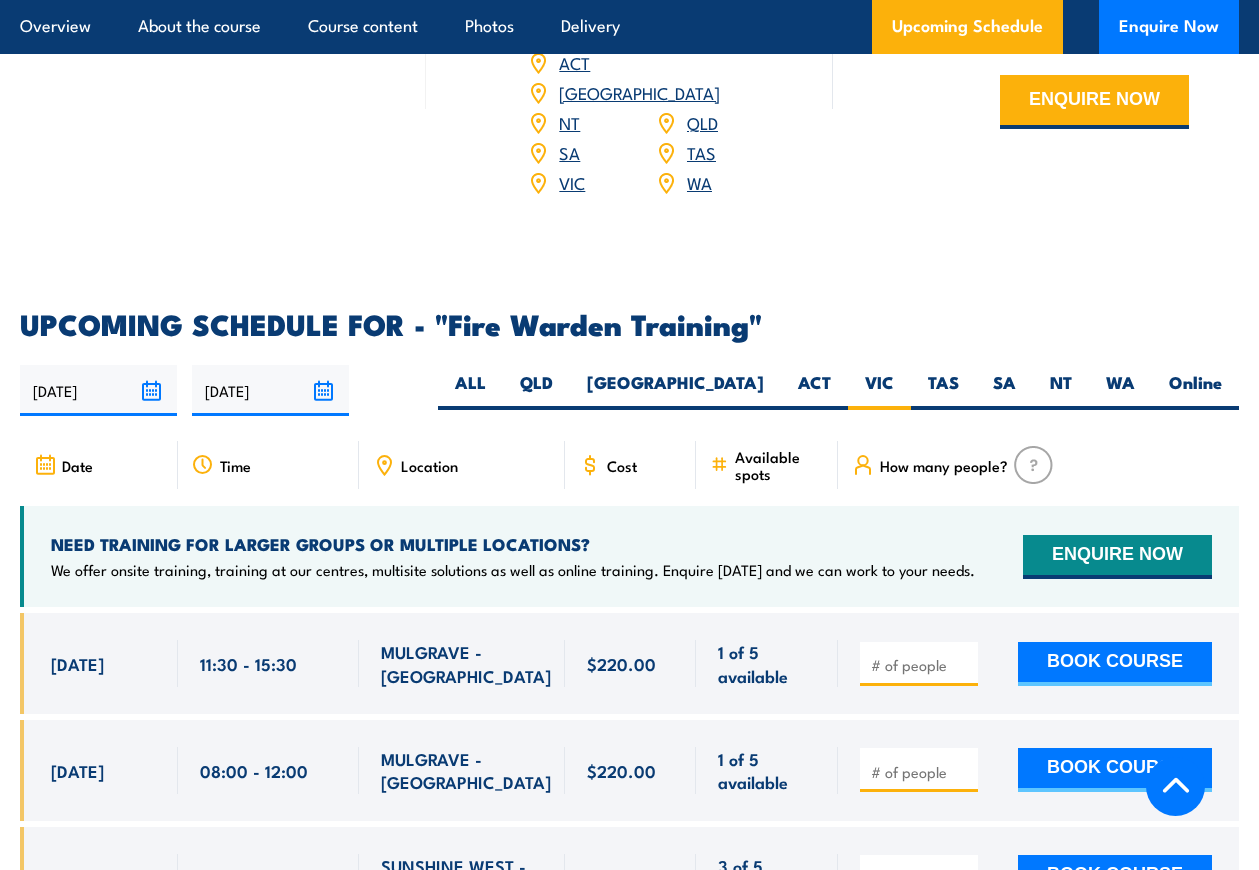 scroll, scrollTop: 3210, scrollLeft: 0, axis: vertical 